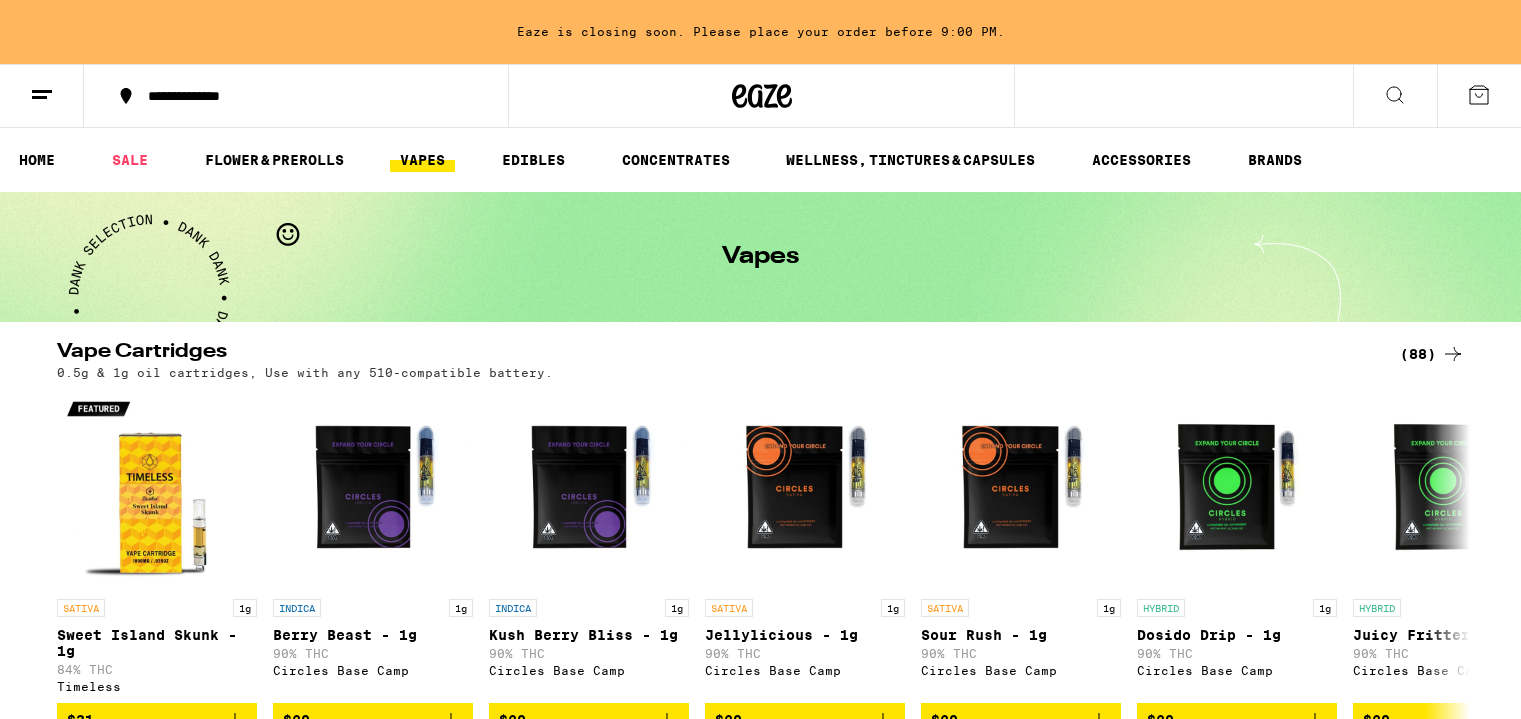 scroll, scrollTop: 0, scrollLeft: 0, axis: both 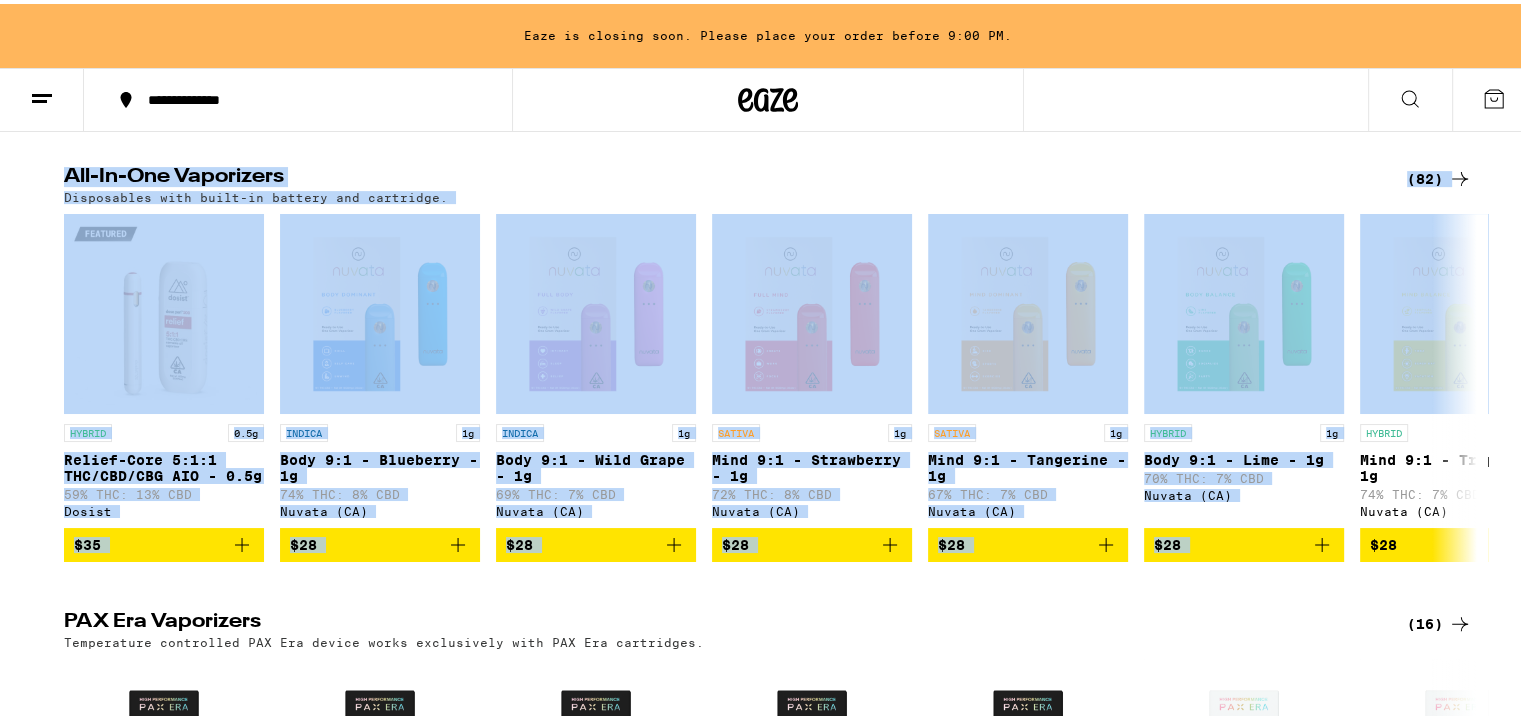 drag, startPoint x: 1516, startPoint y: 265, endPoint x: 1500, endPoint y: 111, distance: 154.82893 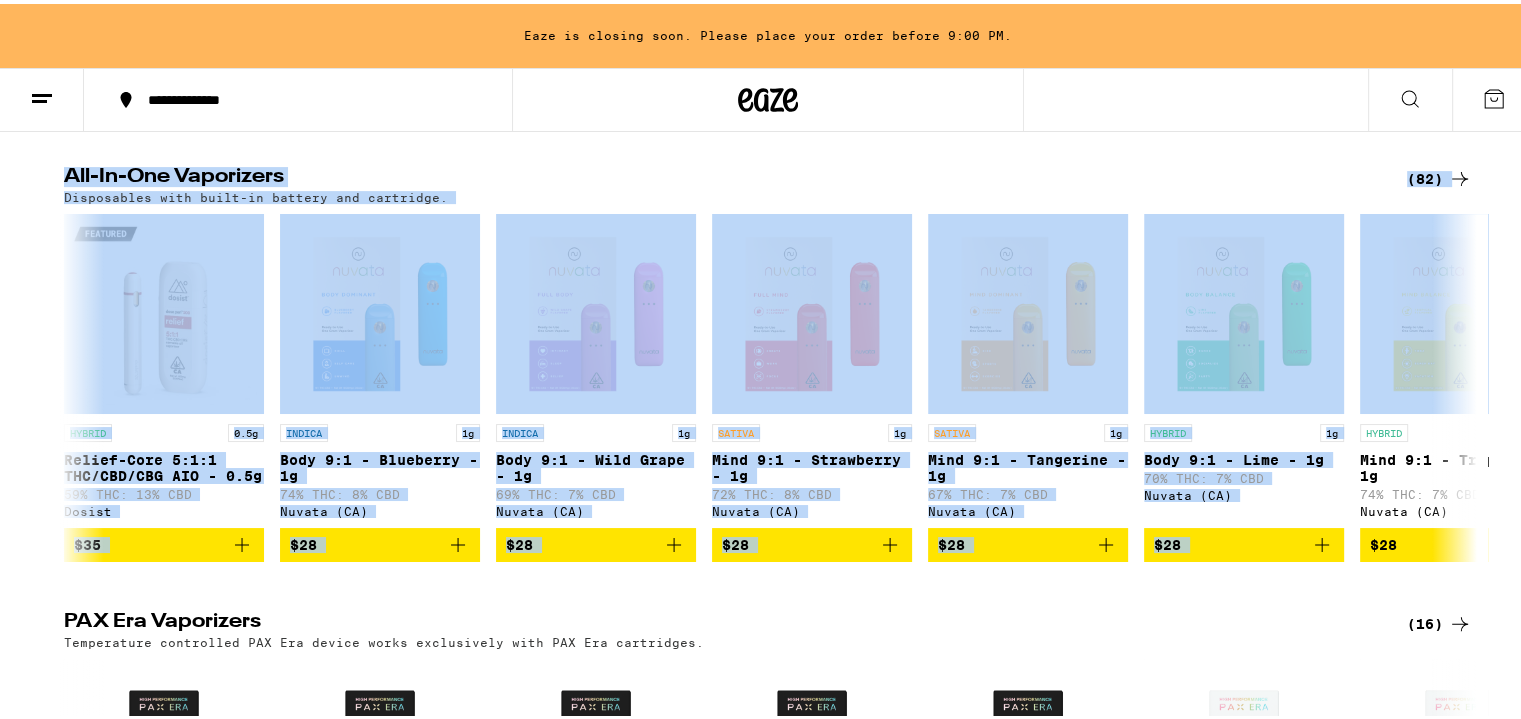 scroll, scrollTop: 0, scrollLeft: 0, axis: both 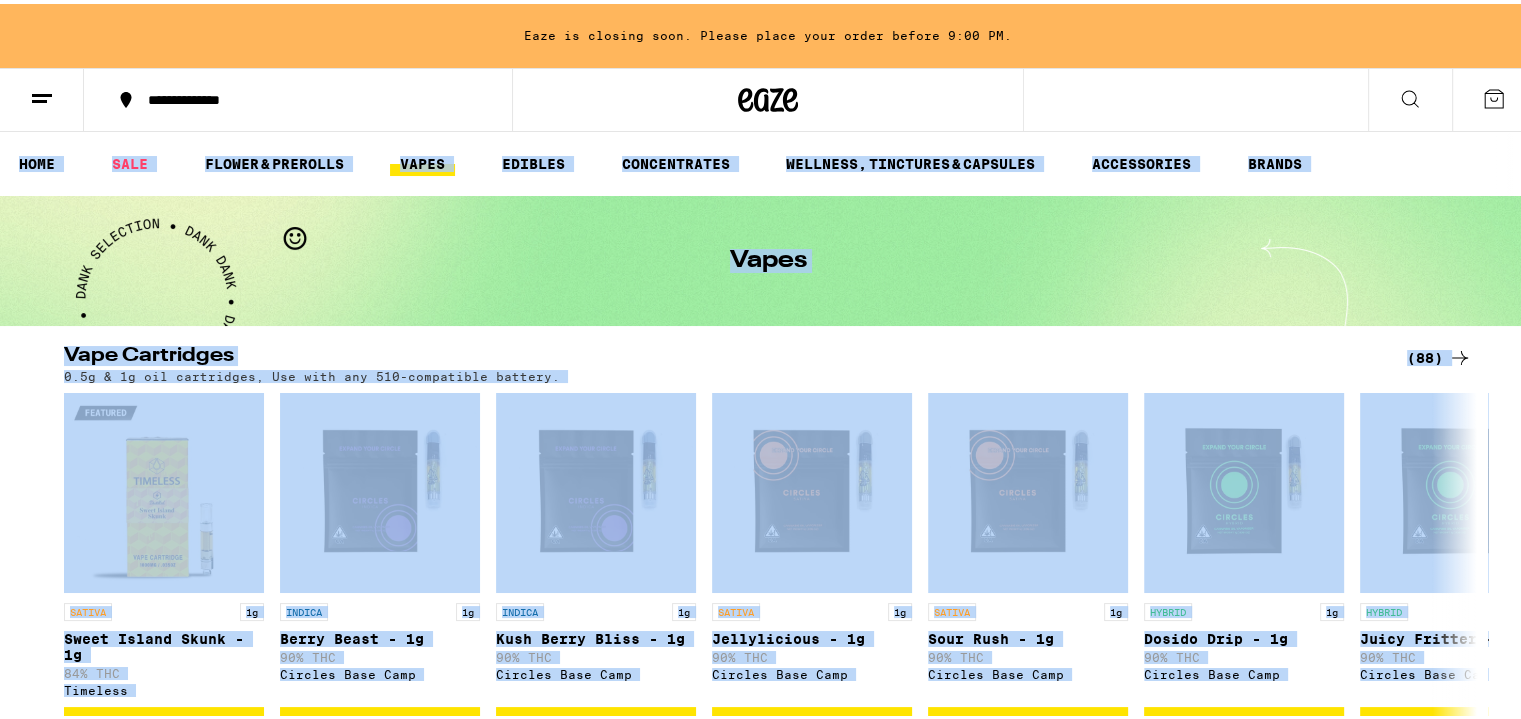 click on "0.5g & 1g oil cartridges, Use with any 510-compatible battery." at bounding box center [768, 372] 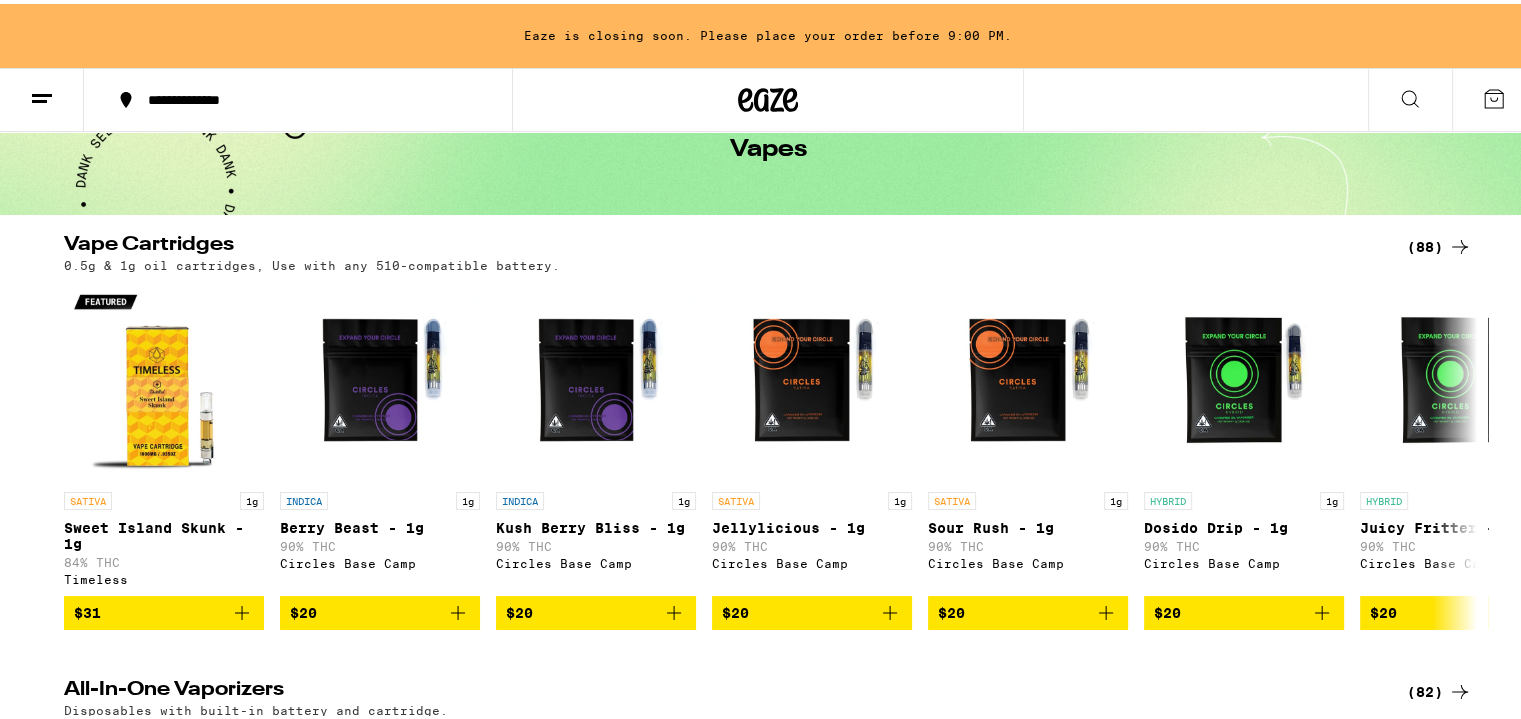 scroll, scrollTop: 0, scrollLeft: 0, axis: both 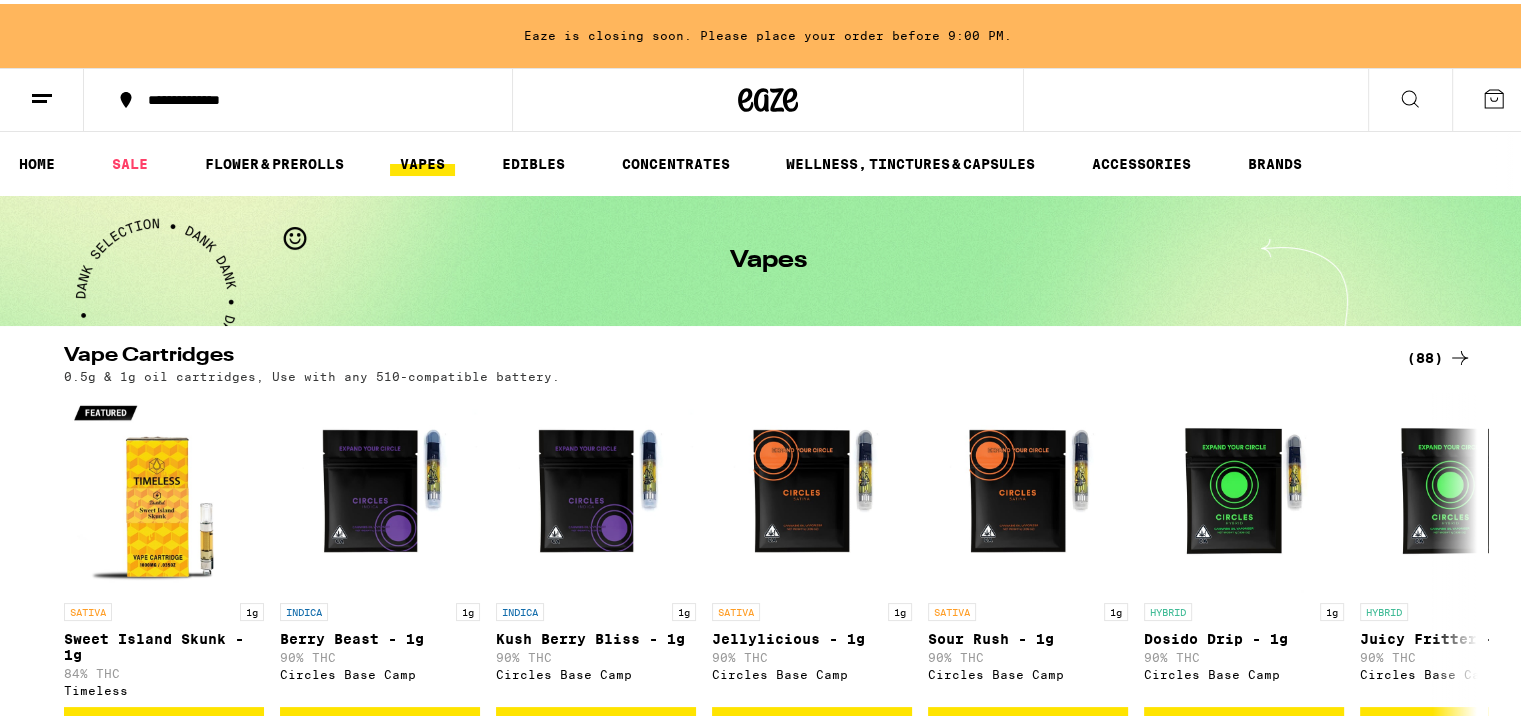 click on "VAPES" at bounding box center (422, 160) 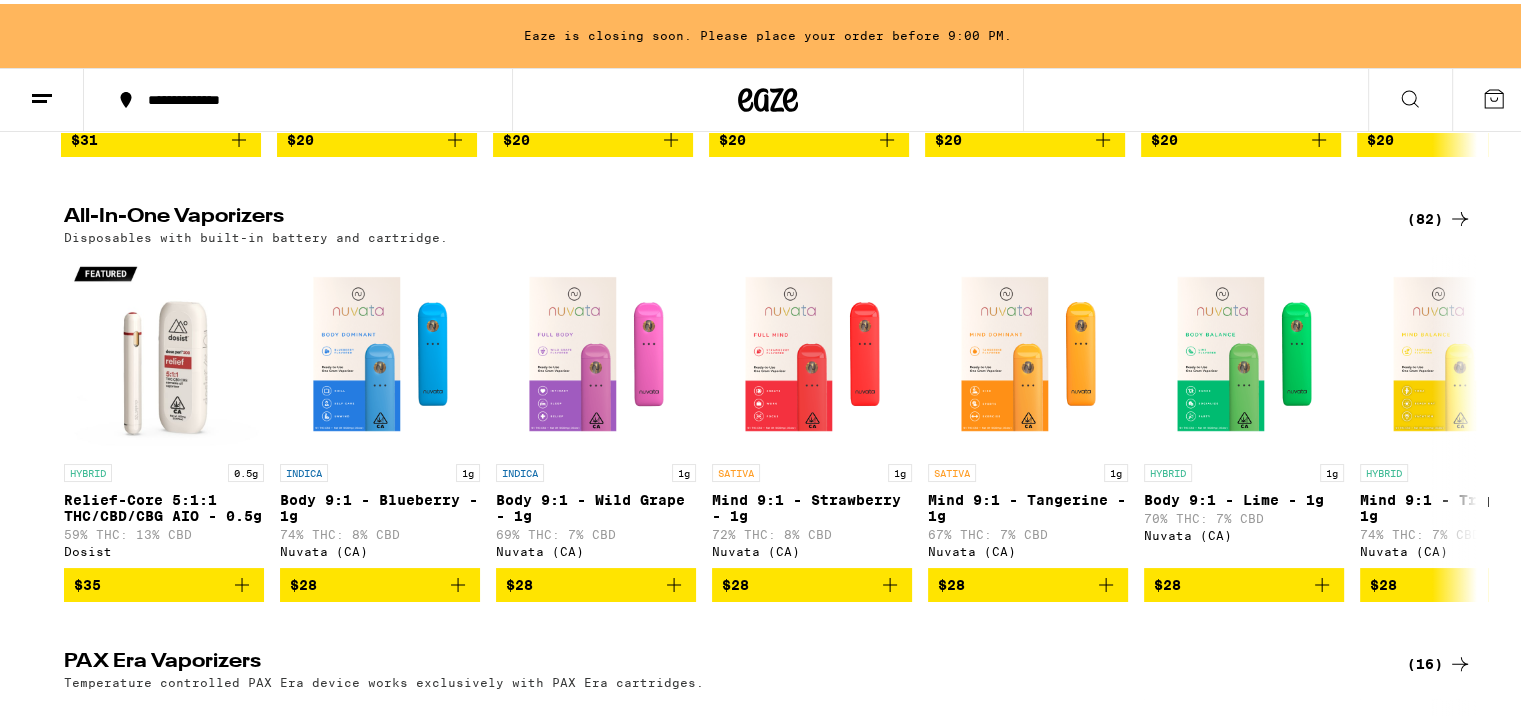 scroll, scrollTop: 588, scrollLeft: 0, axis: vertical 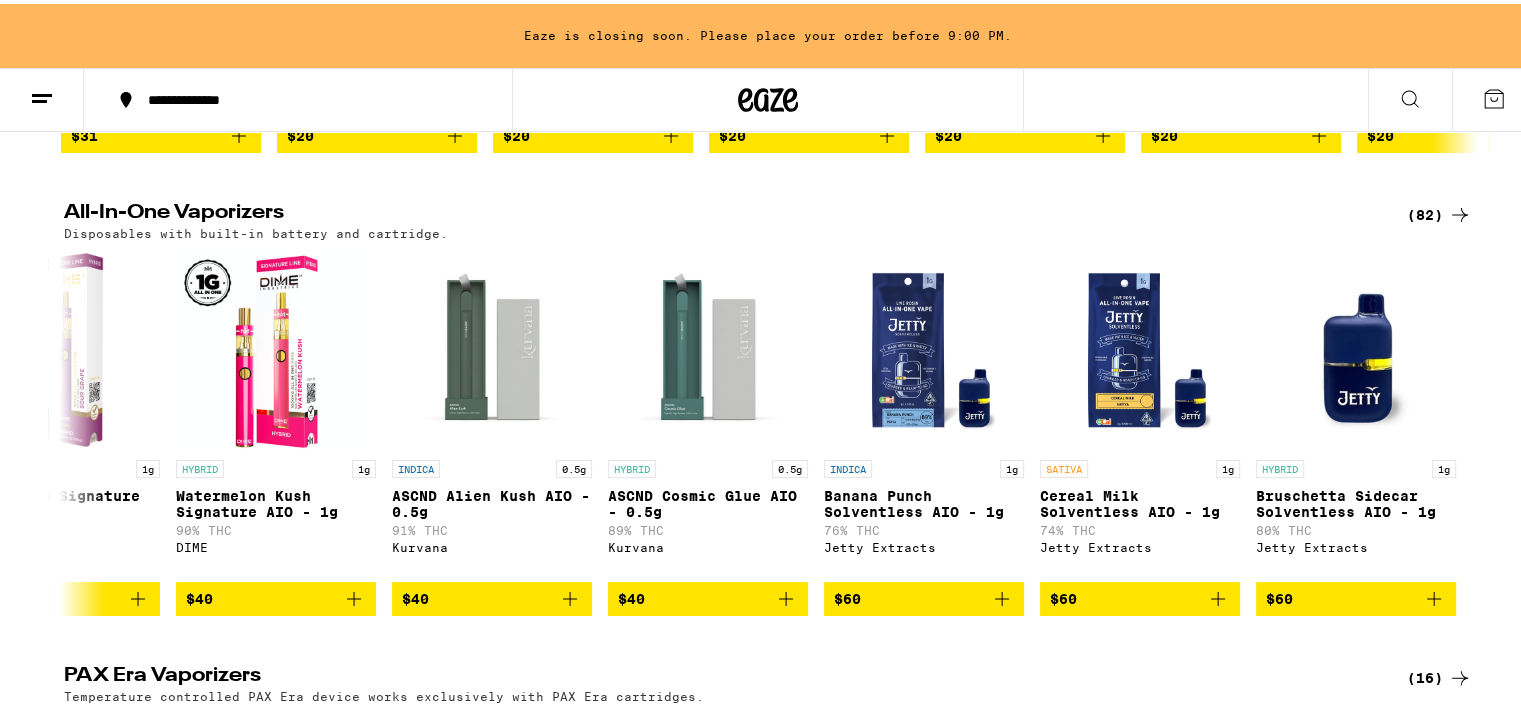 click on "(82)" at bounding box center [1439, 211] 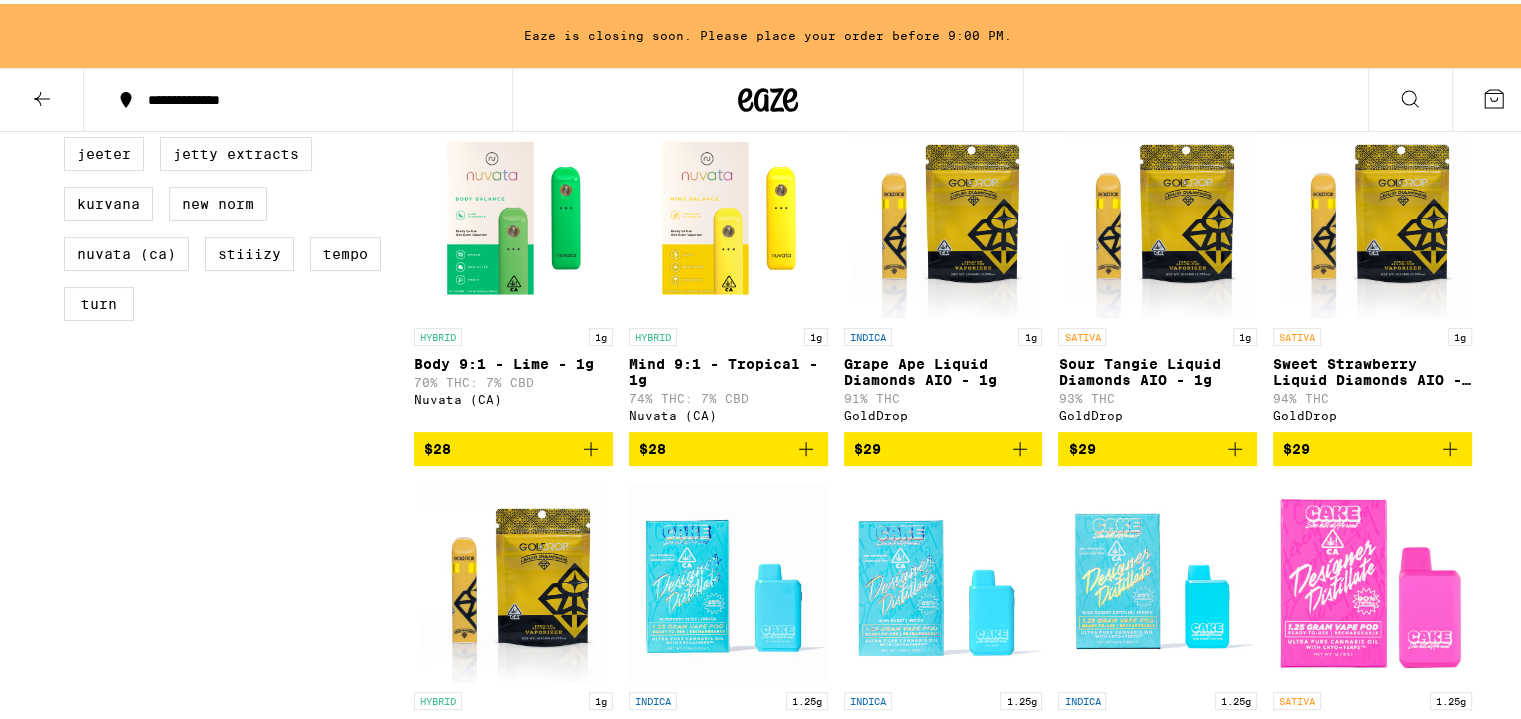scroll, scrollTop: 0, scrollLeft: 0, axis: both 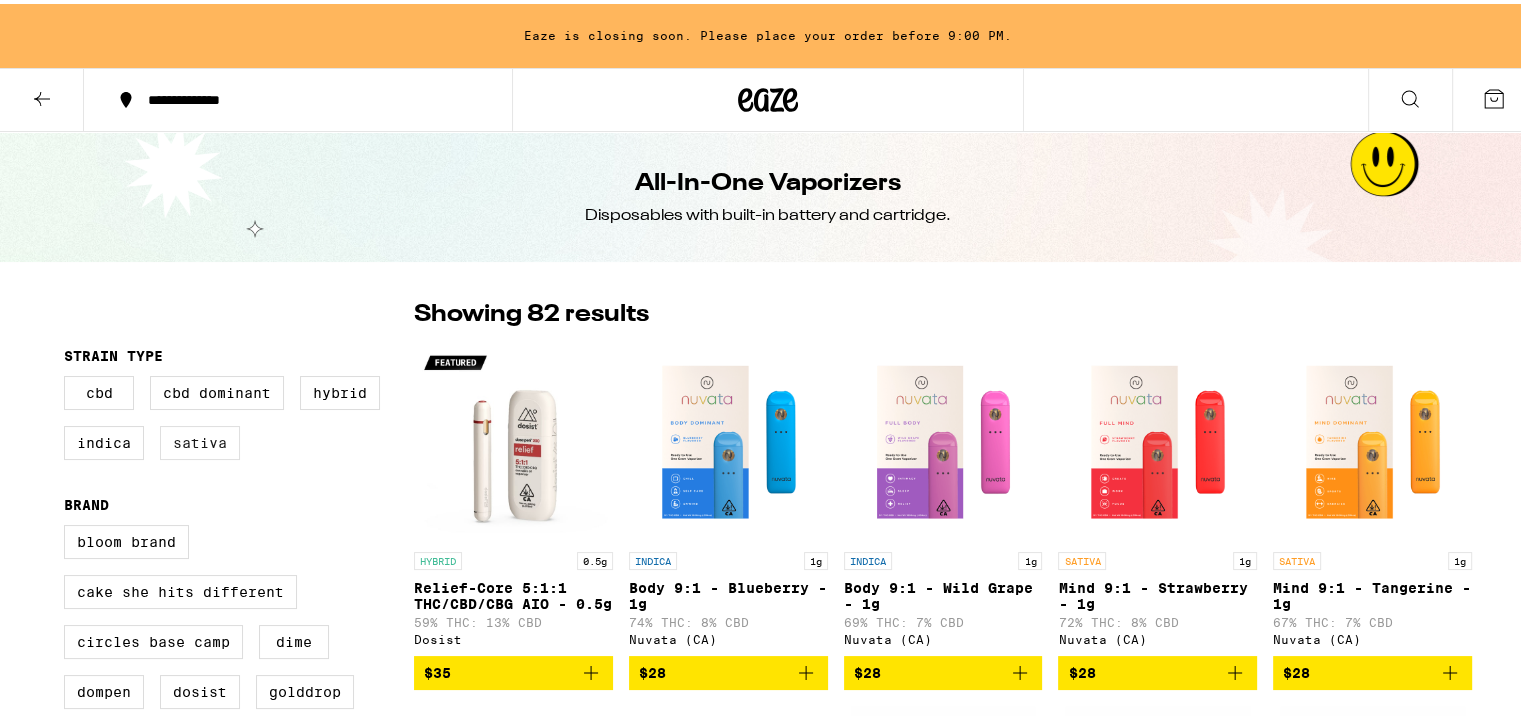 click on "Sativa" at bounding box center (200, 439) 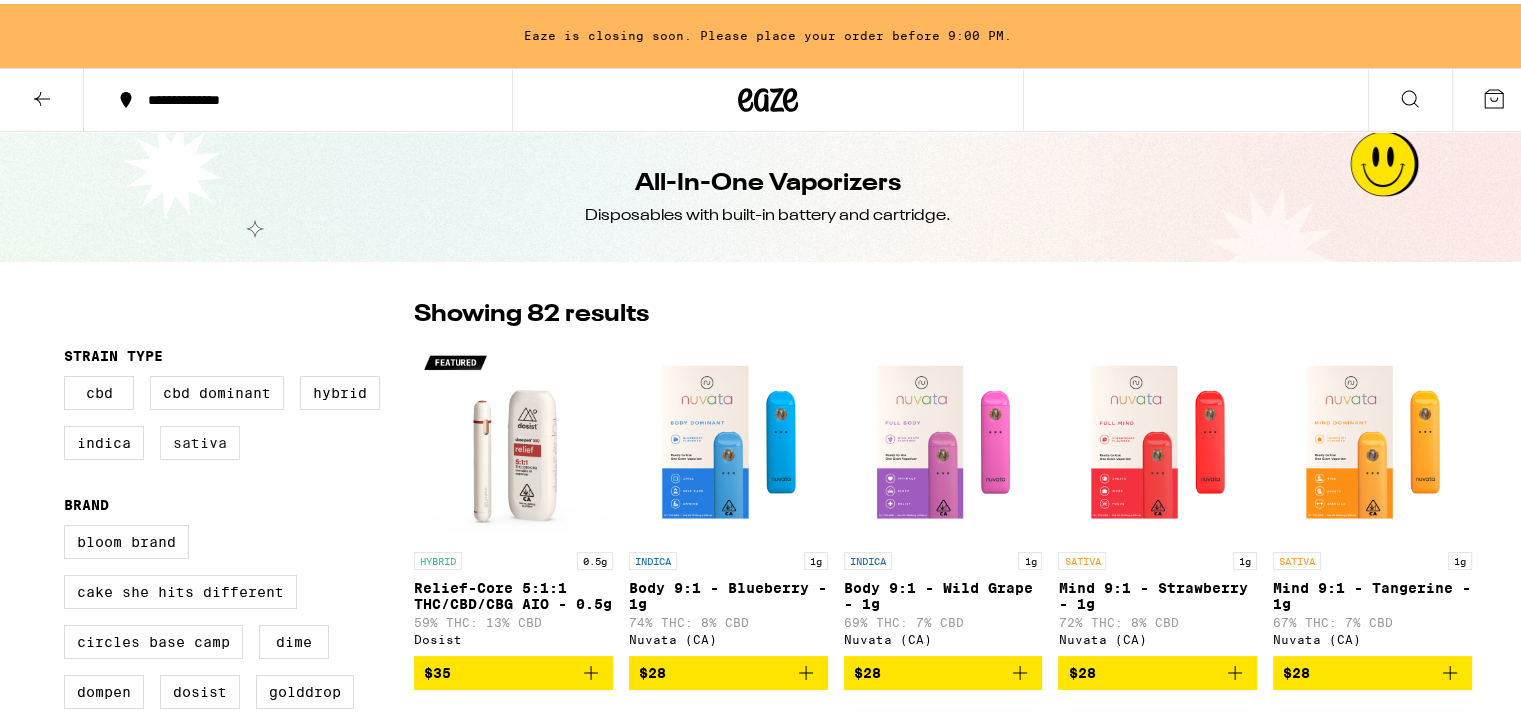 checkbox on "true" 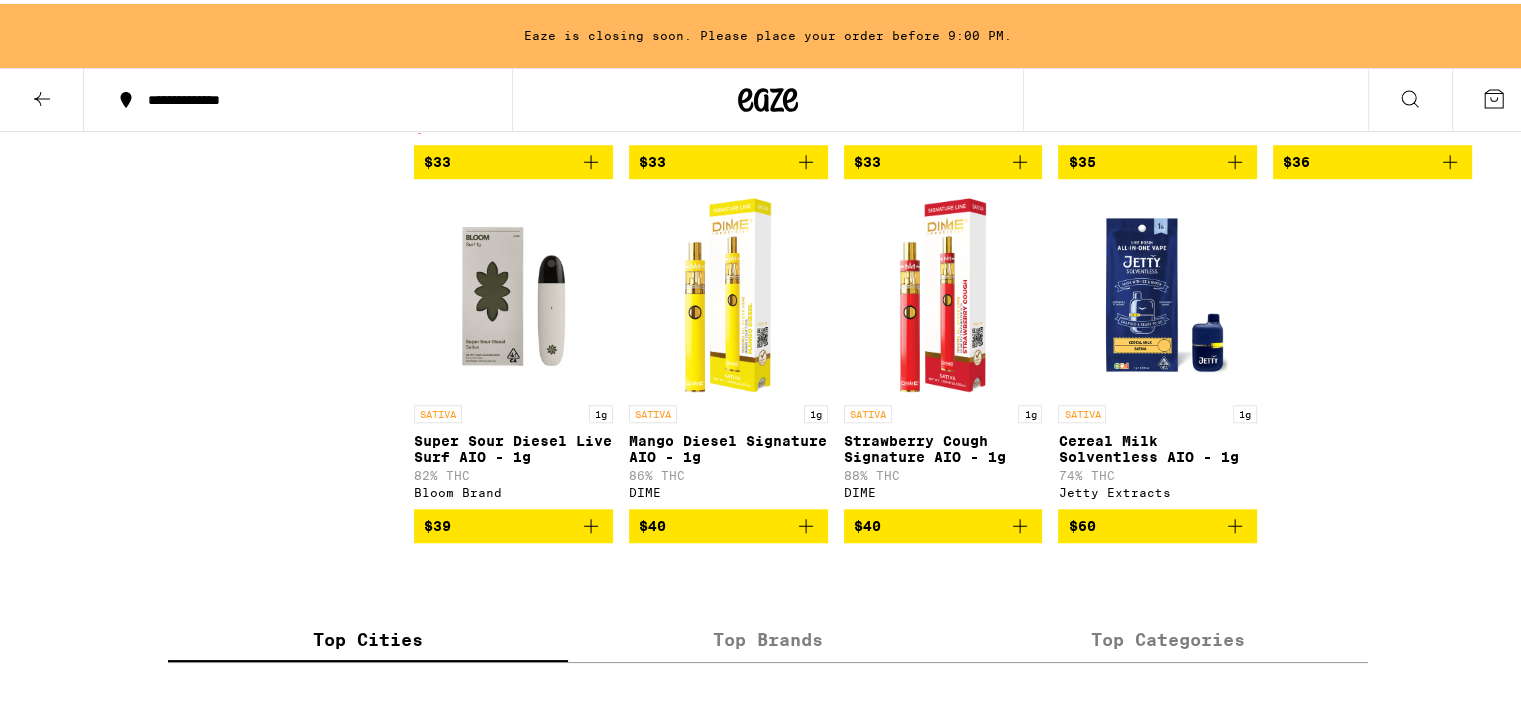 scroll, scrollTop: 1606, scrollLeft: 0, axis: vertical 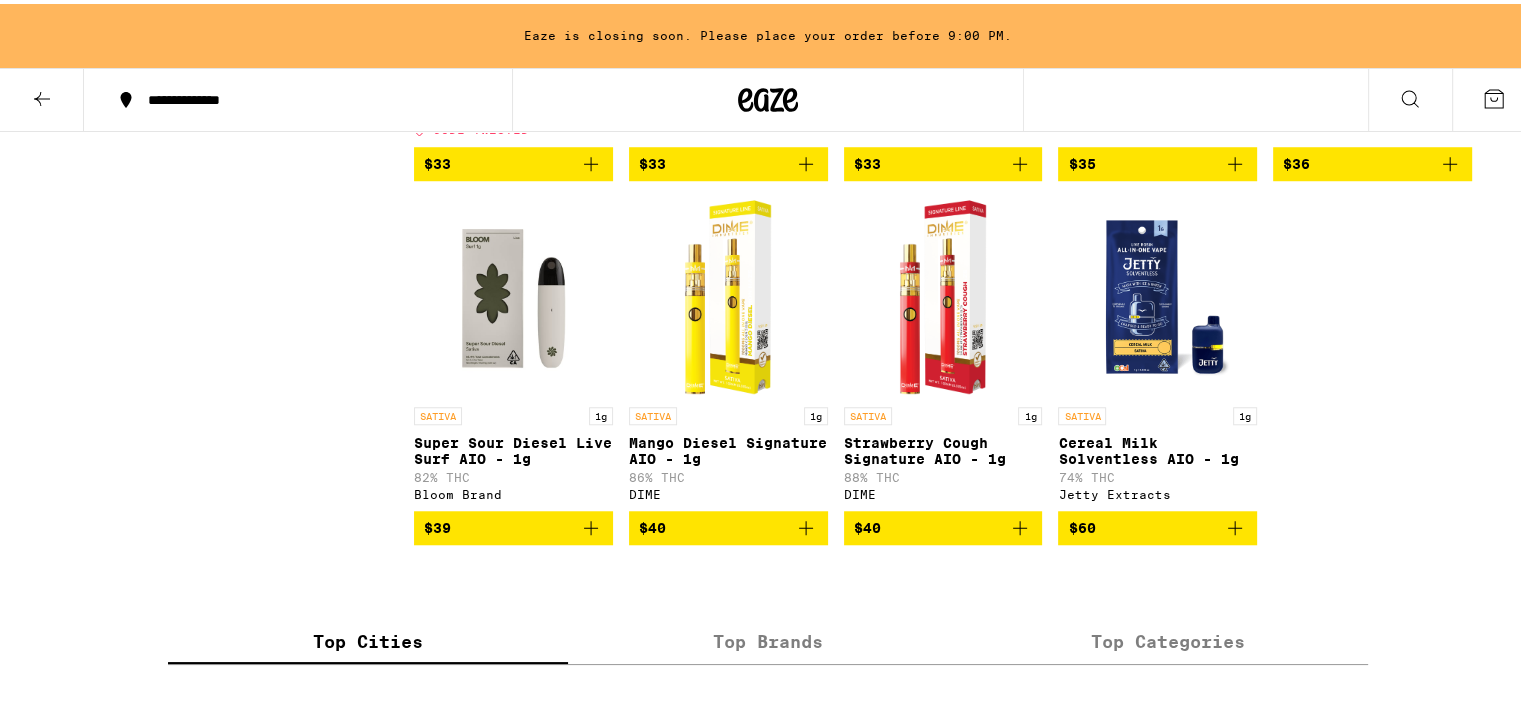 click 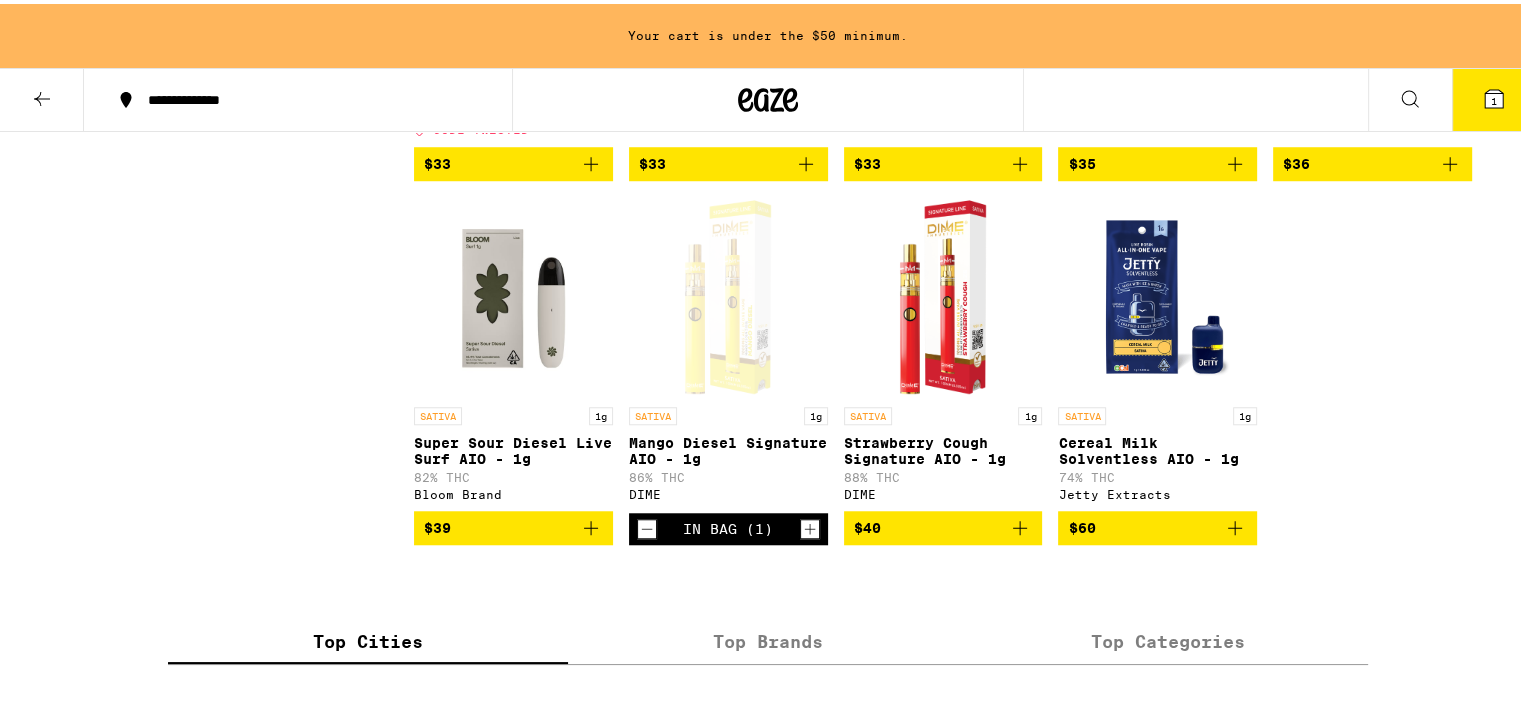 click 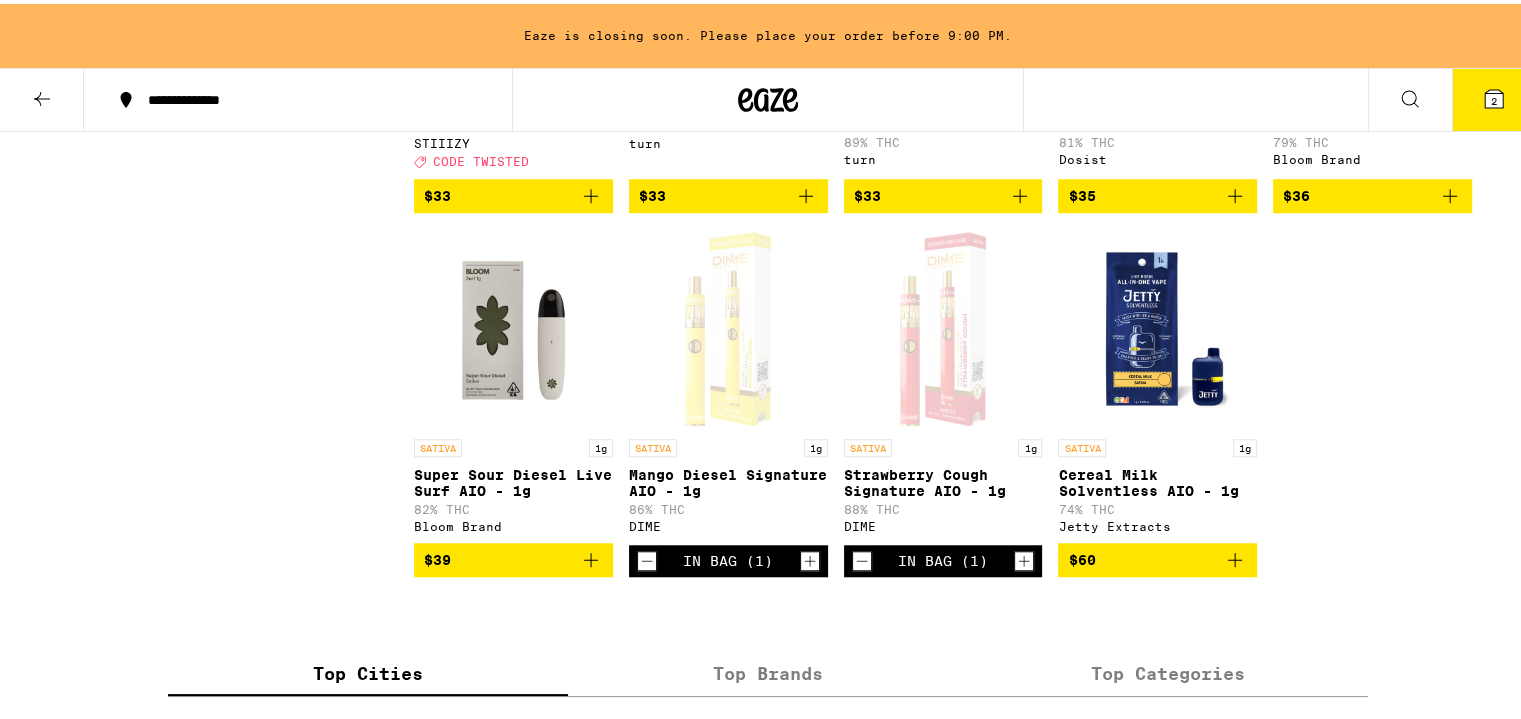 scroll, scrollTop: 1576, scrollLeft: 0, axis: vertical 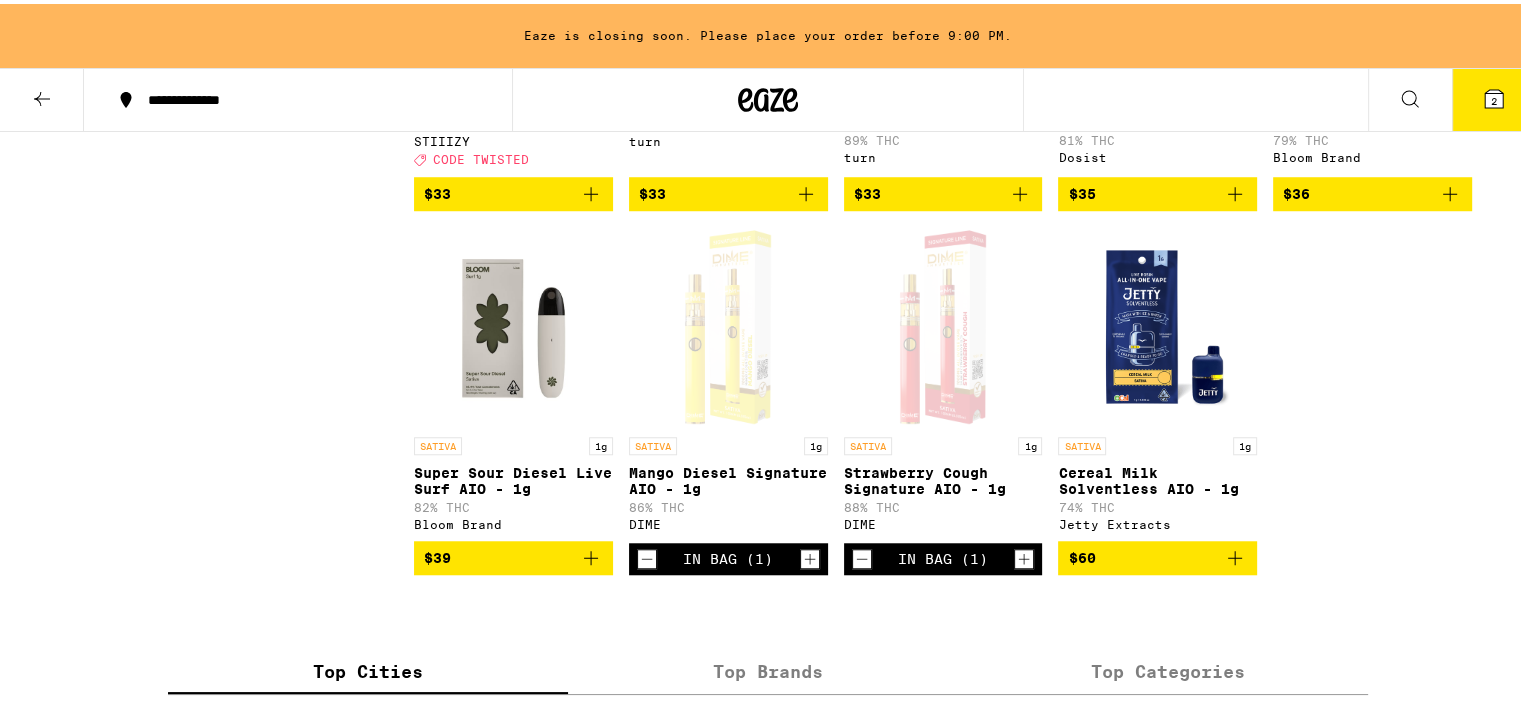 click 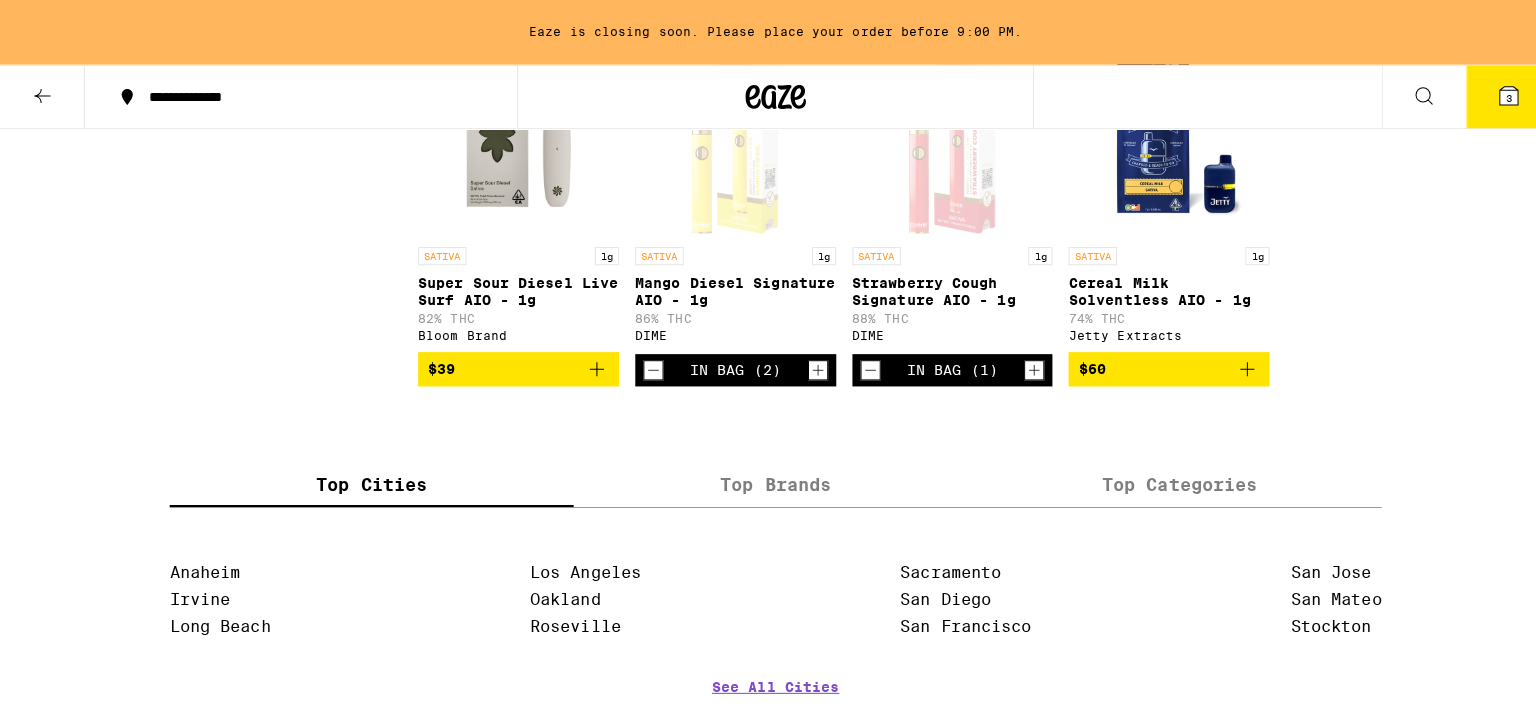 scroll, scrollTop: 1768, scrollLeft: 0, axis: vertical 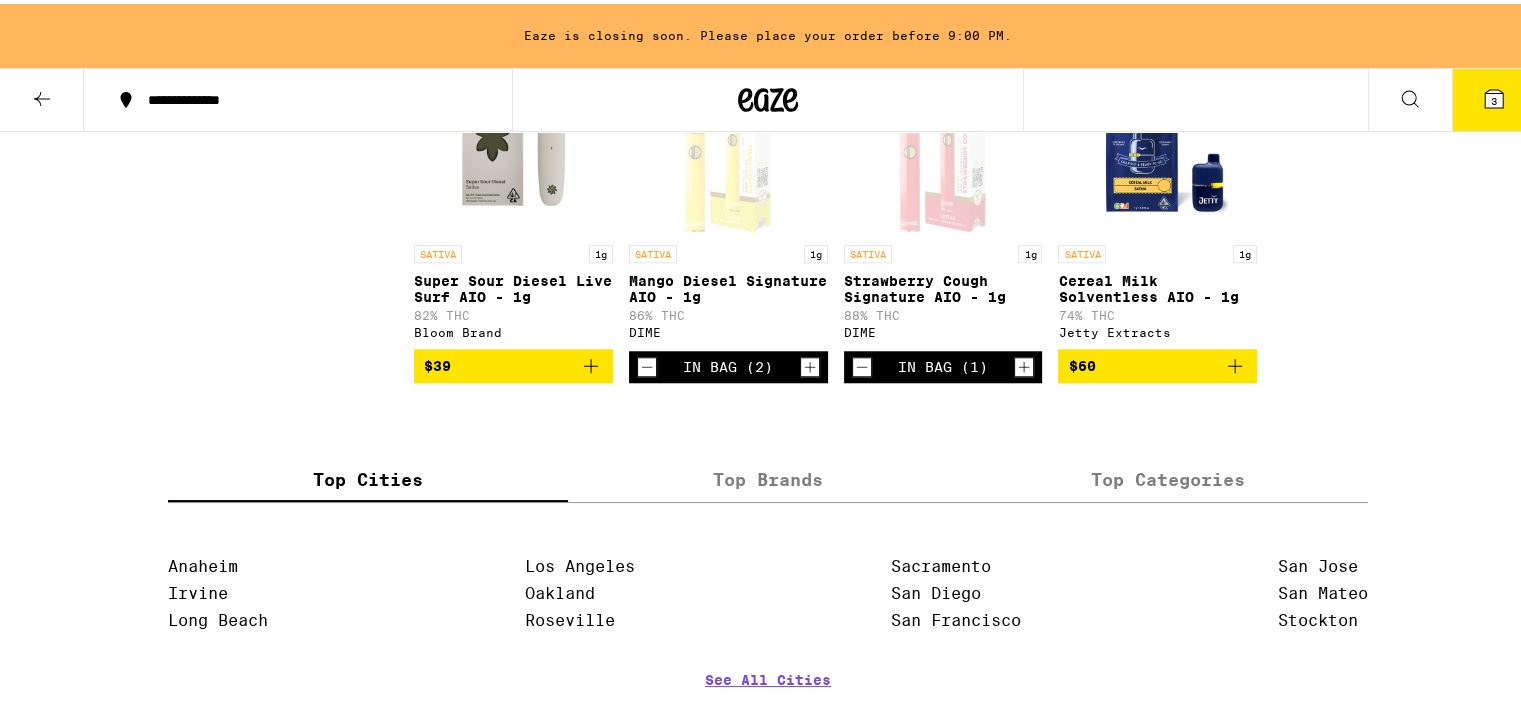 click on "3" at bounding box center (1494, 96) 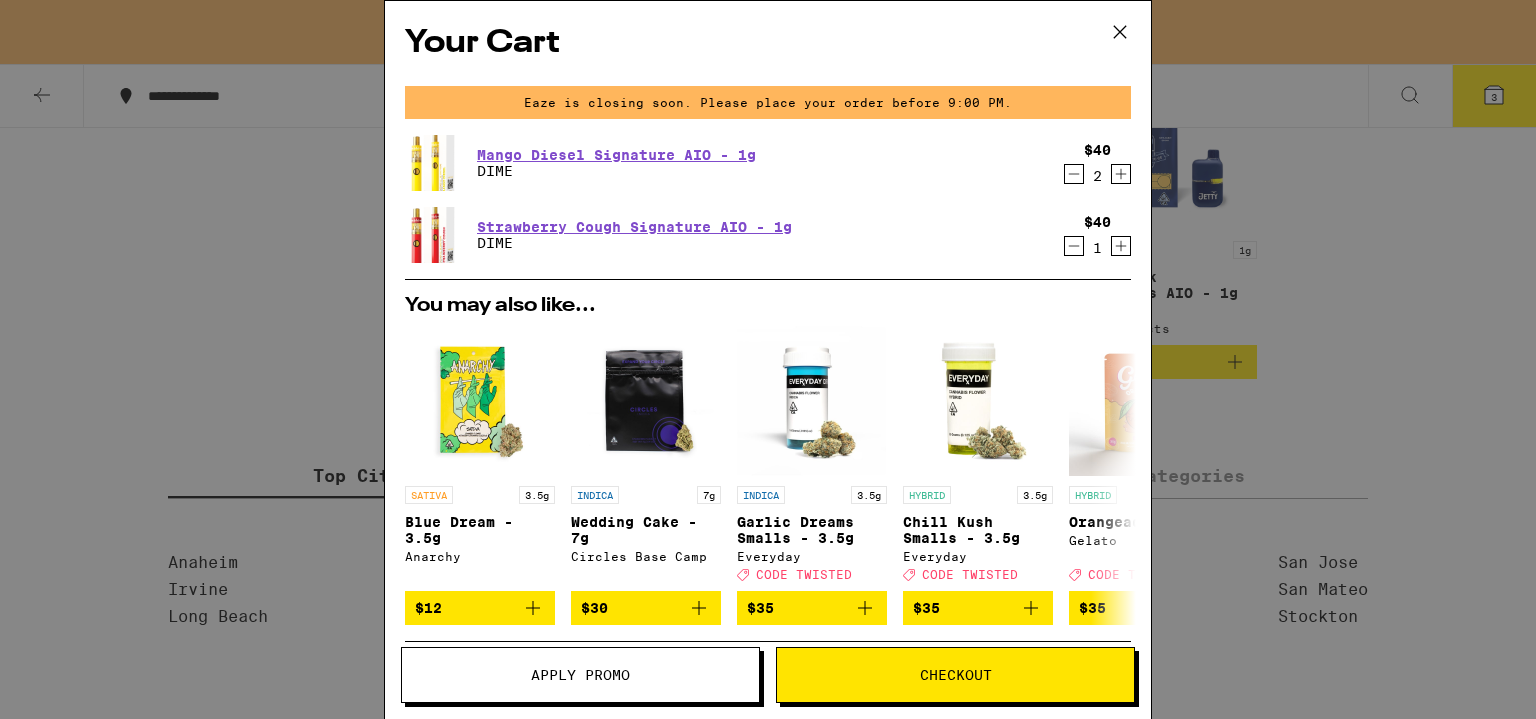 click on "Checkout" at bounding box center (955, 675) 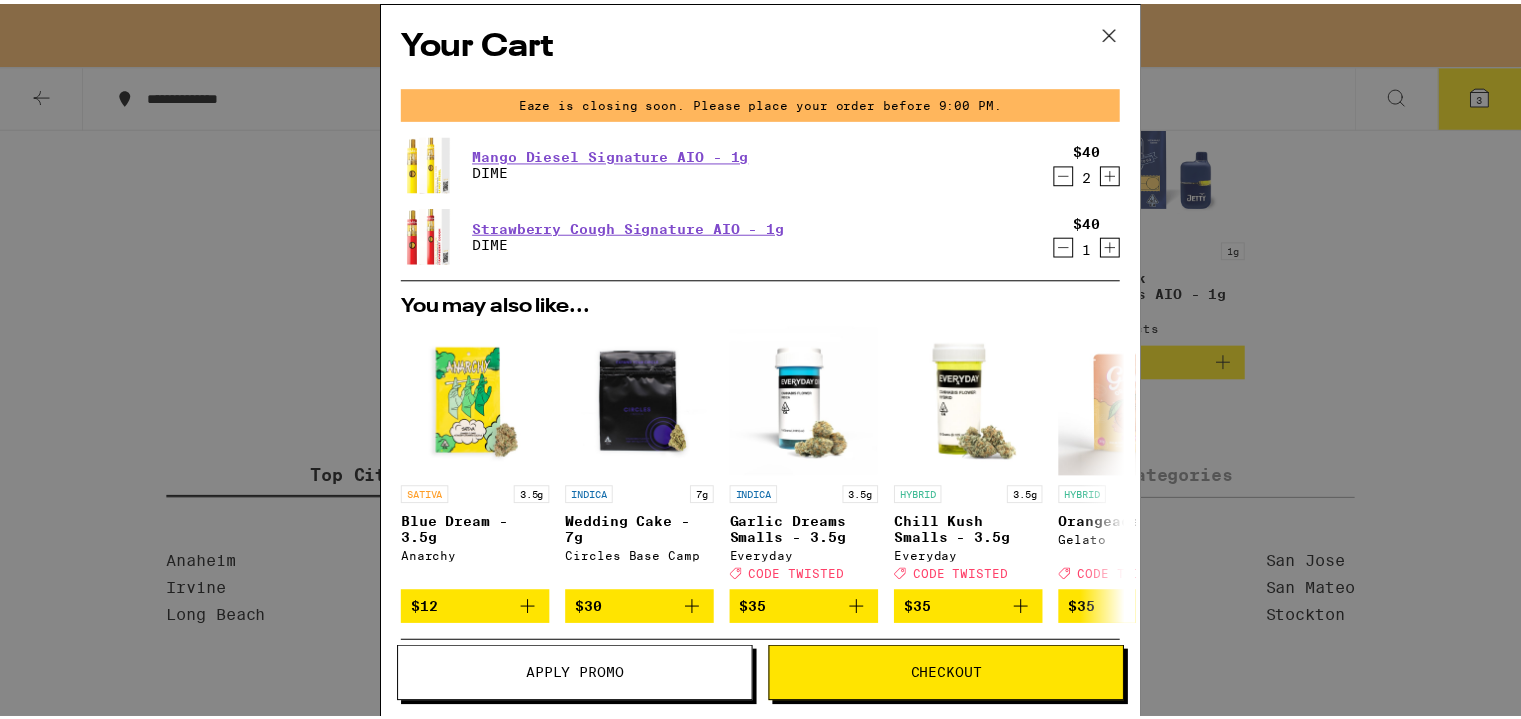 scroll, scrollTop: 0, scrollLeft: 0, axis: both 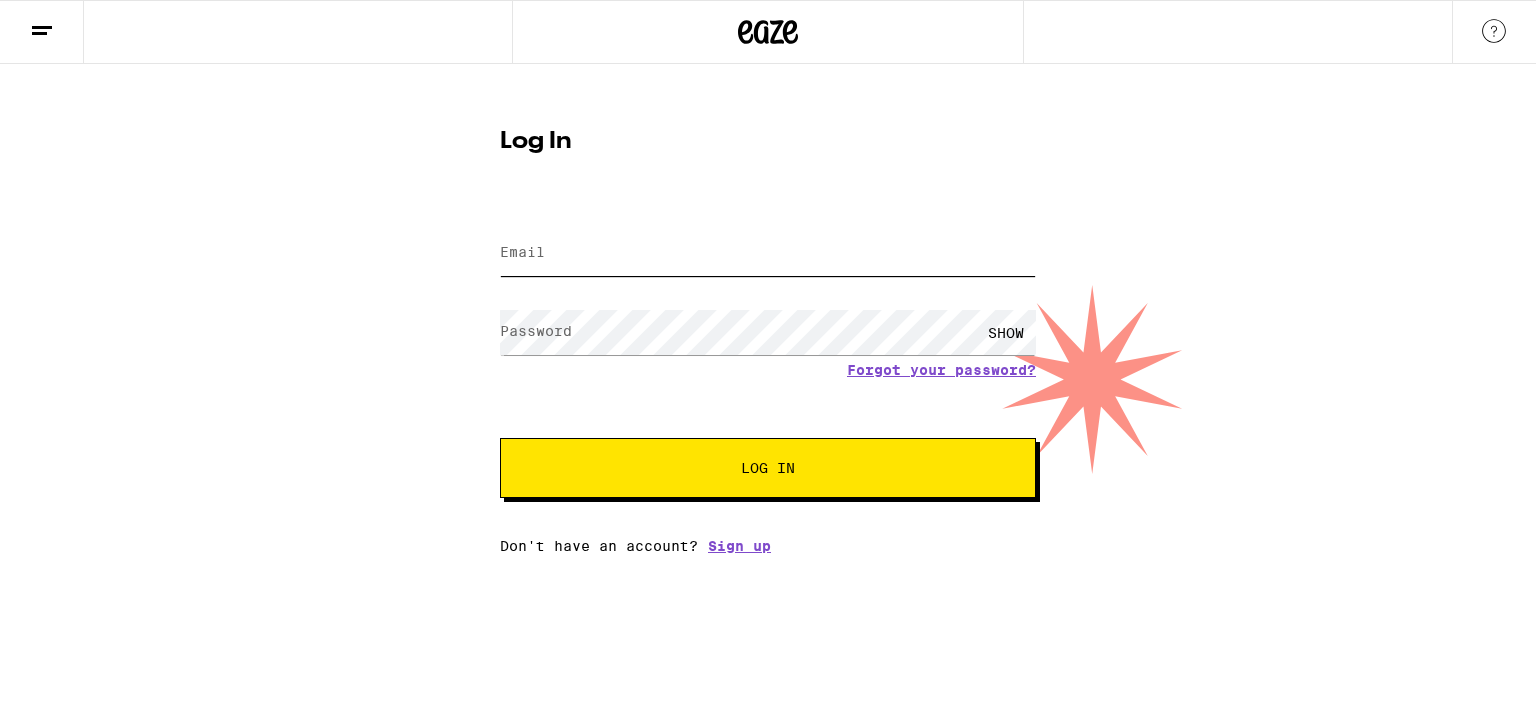 type on "gracetang816@gmail.com" 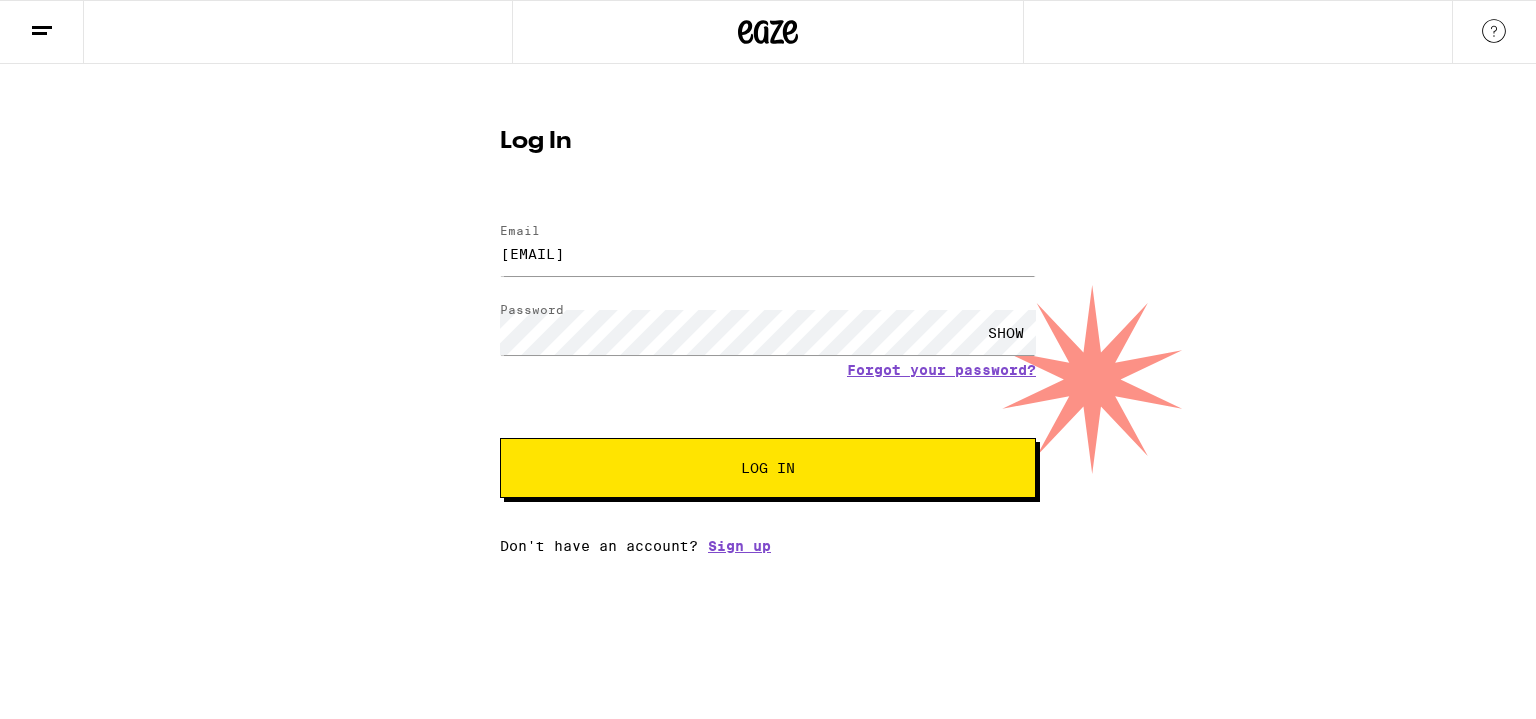 click on "Log In" at bounding box center (768, 468) 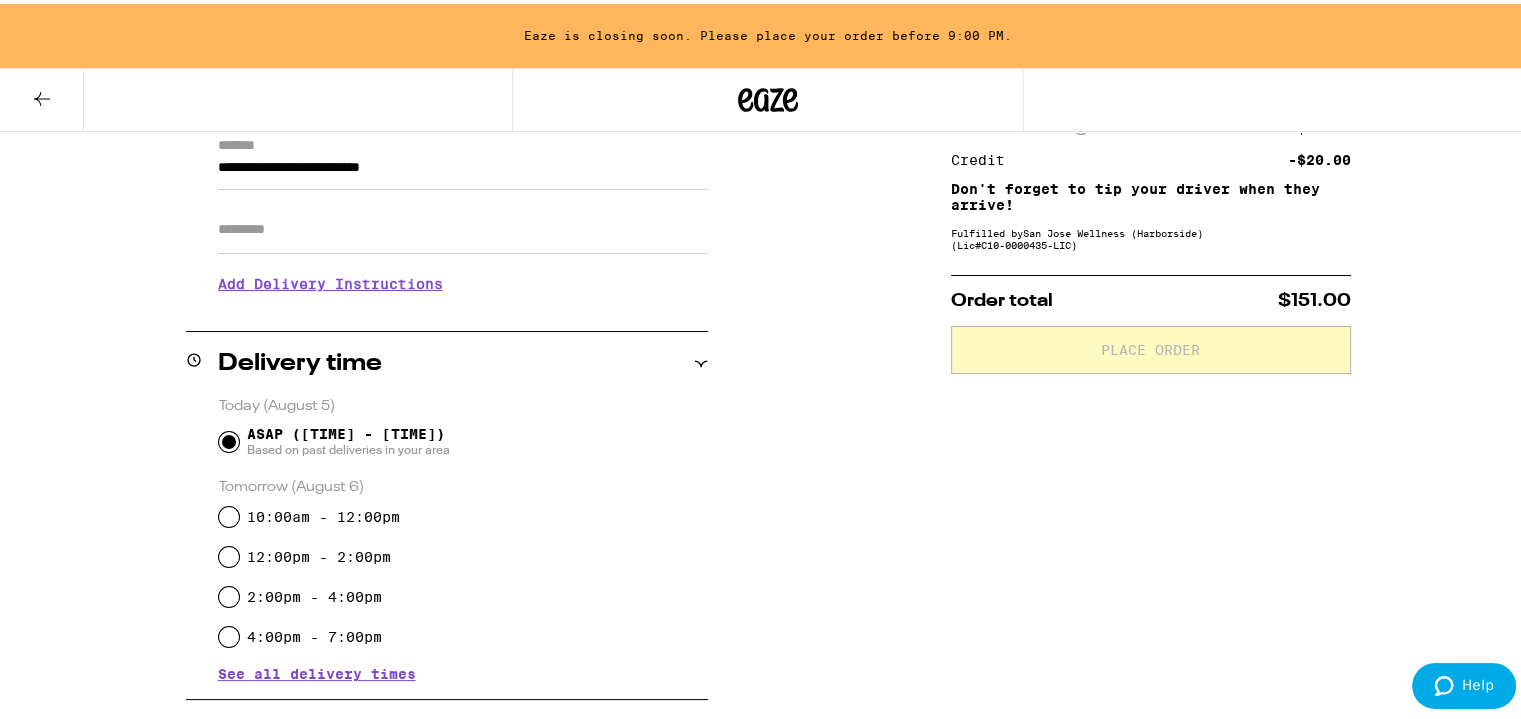 scroll, scrollTop: 298, scrollLeft: 0, axis: vertical 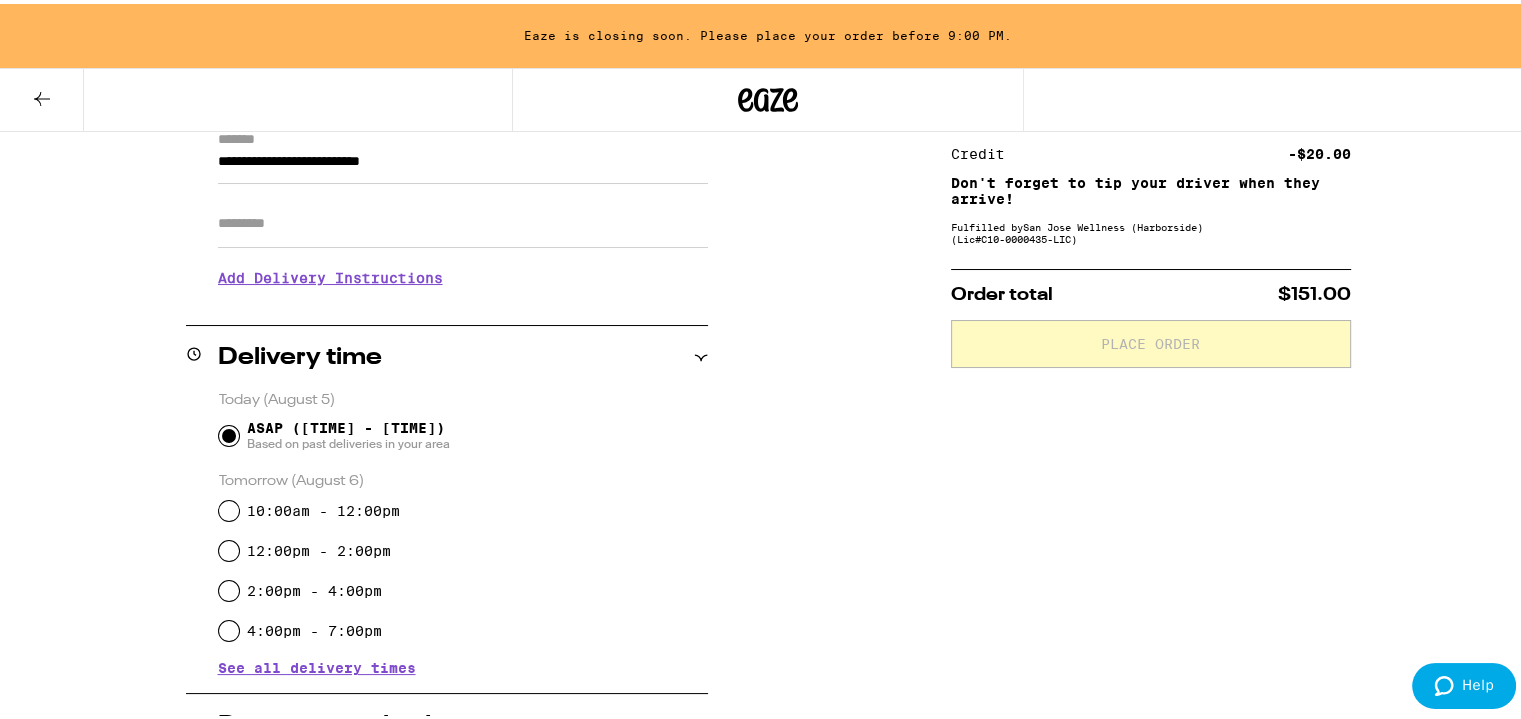 click on "Add Delivery Instructions" at bounding box center [463, 274] 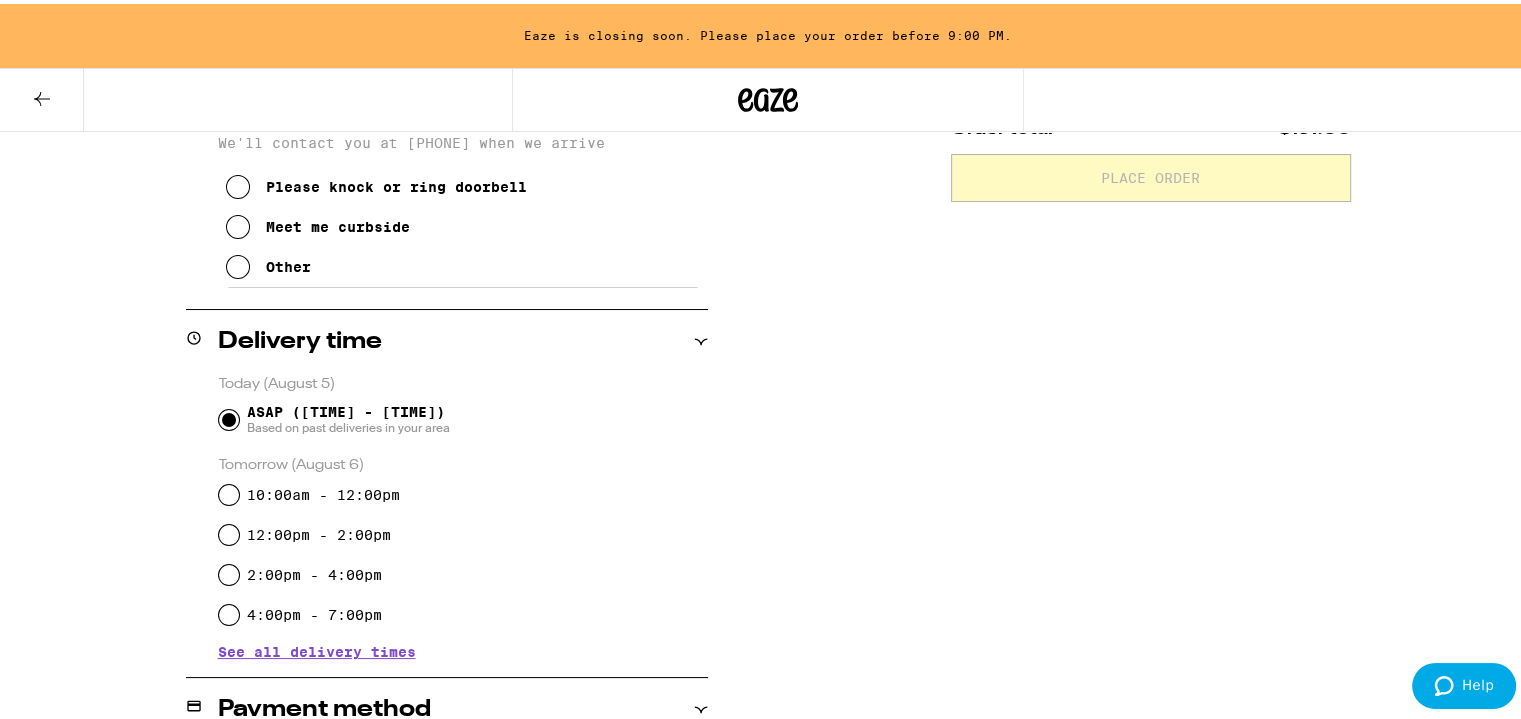 scroll, scrollTop: 860, scrollLeft: 0, axis: vertical 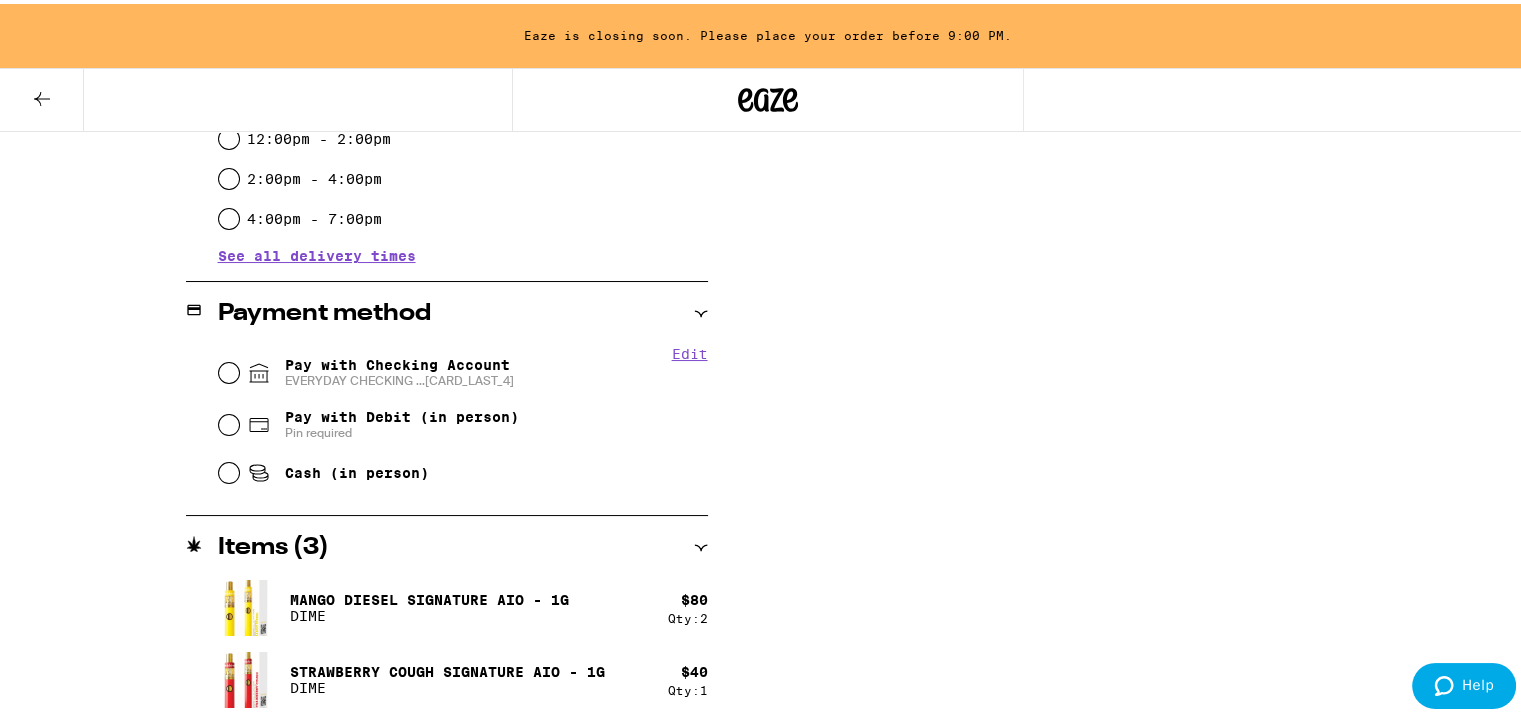 click on "Pay with Checking Account EVERYDAY CHECKING ...5316" at bounding box center [463, 369] 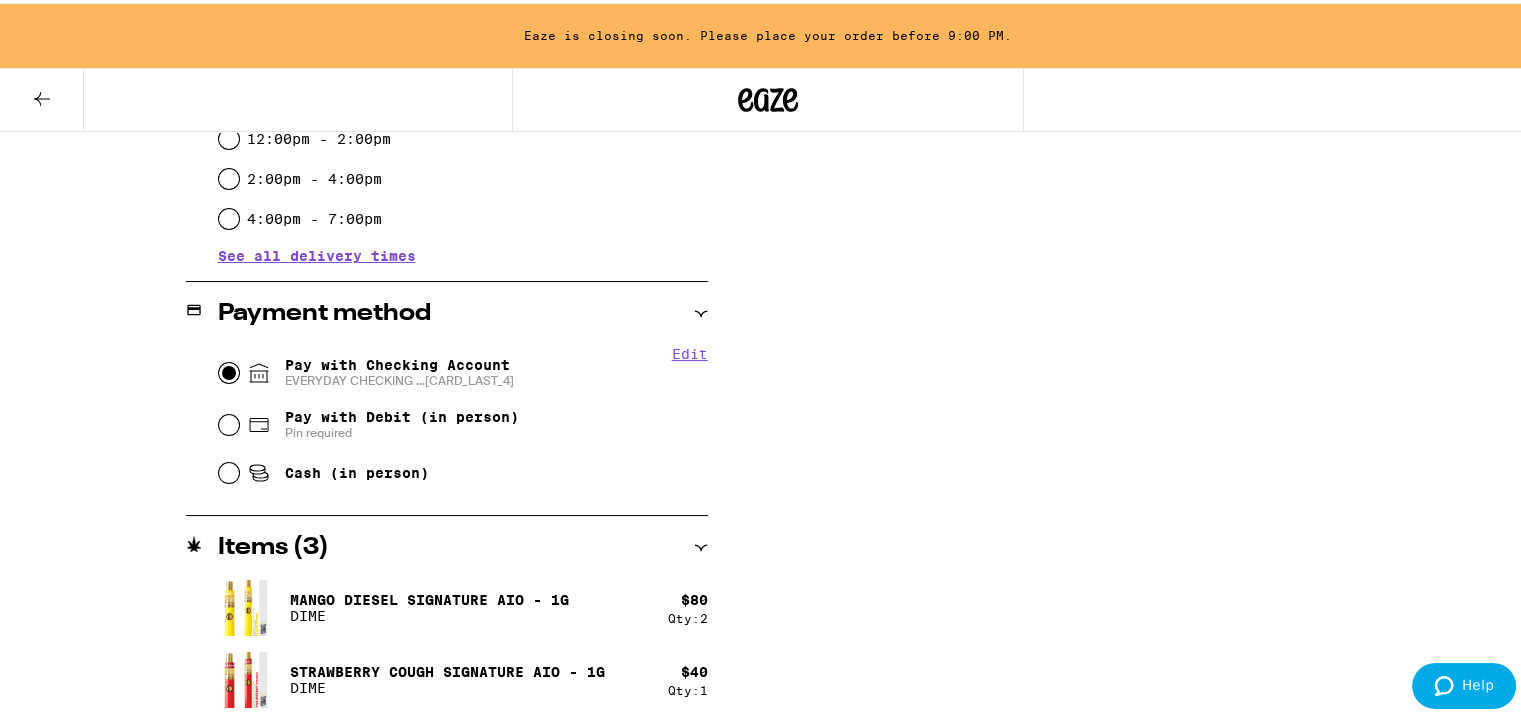 click on "Pay with Checking Account EVERYDAY CHECKING ...5316" at bounding box center (229, 369) 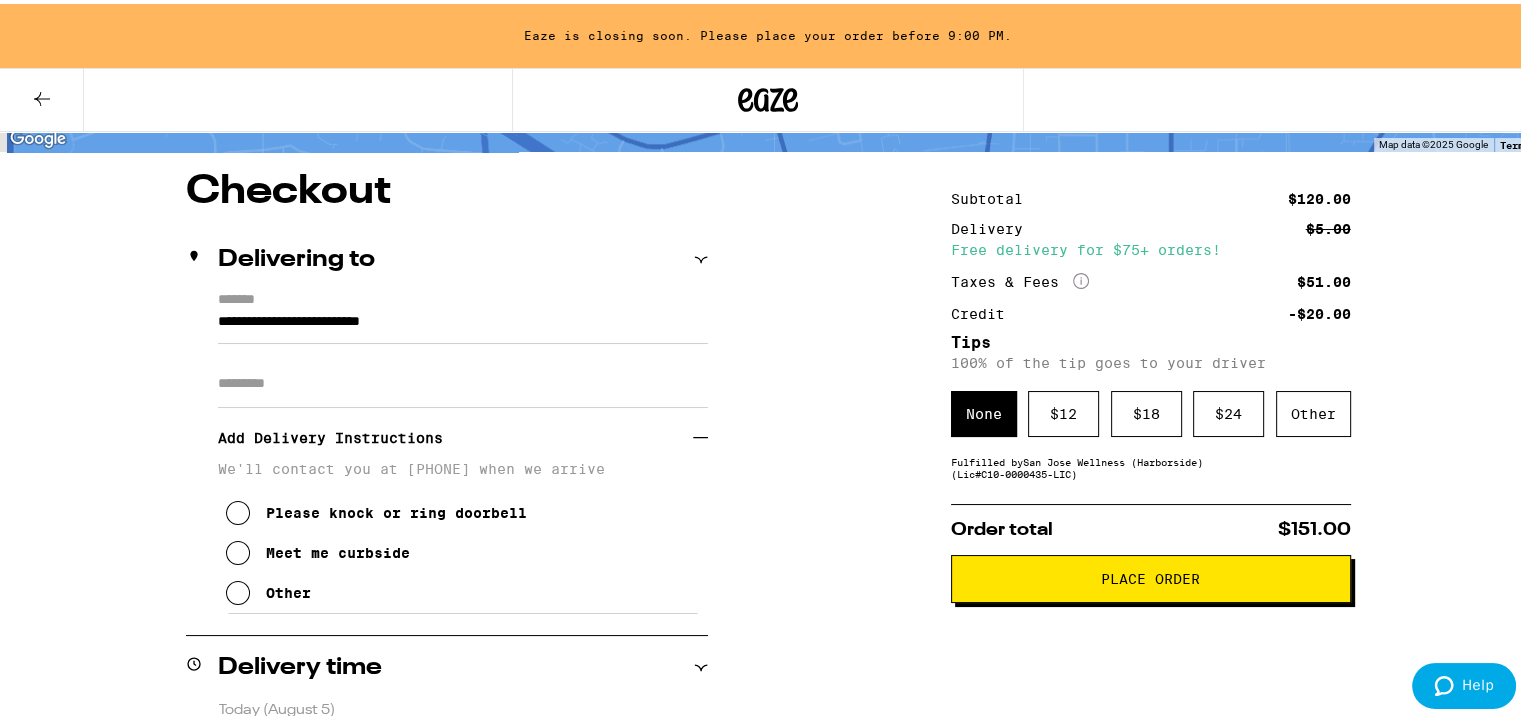 scroll, scrollTop: 134, scrollLeft: 0, axis: vertical 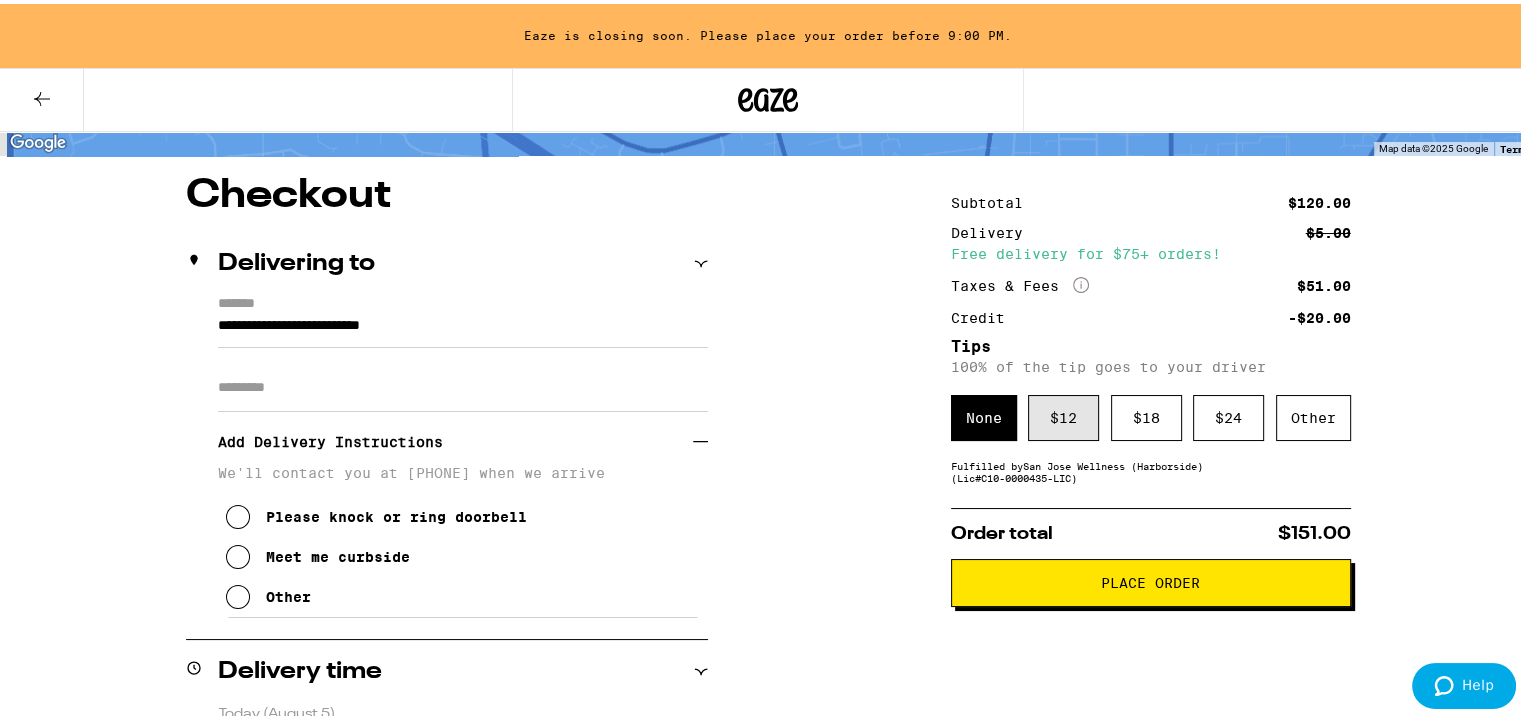 click on "$ 12" at bounding box center (1063, 414) 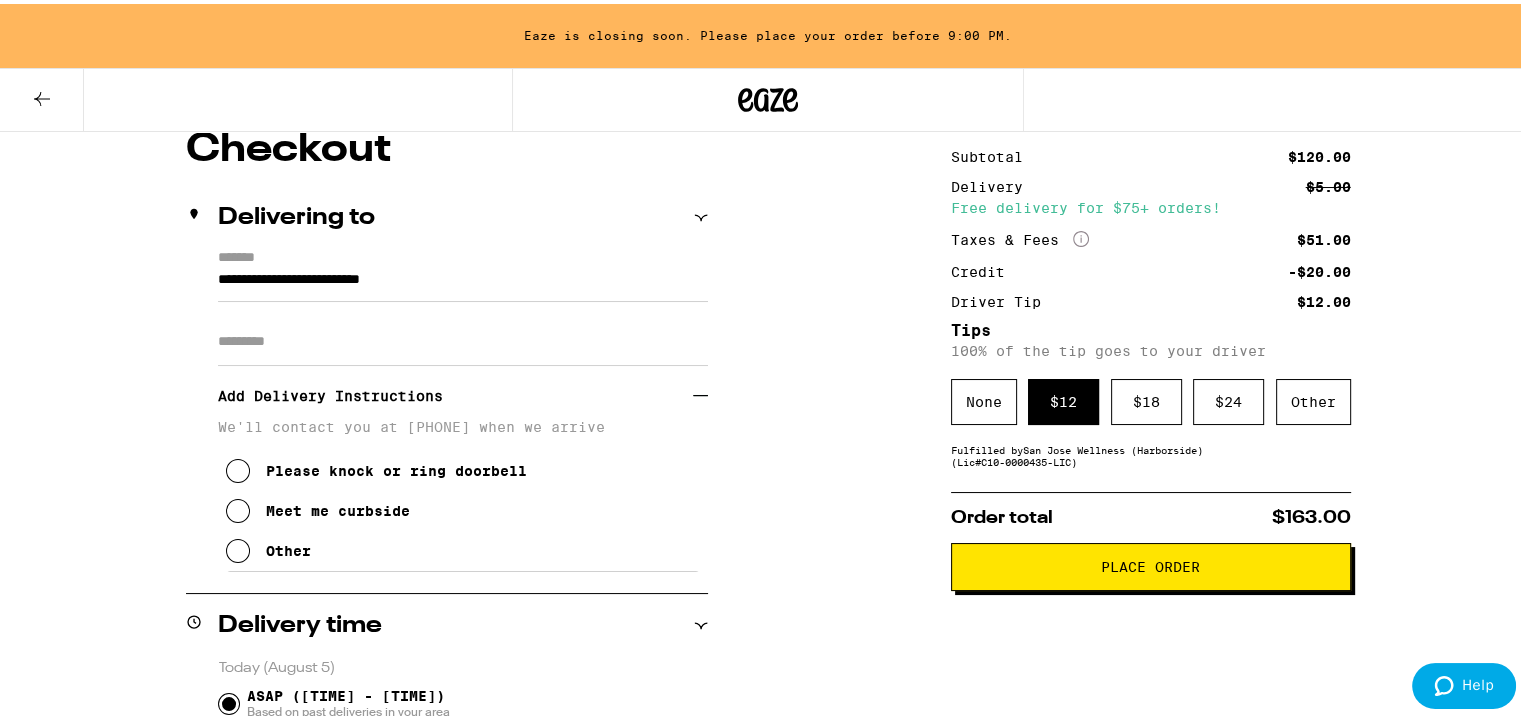 scroll, scrollTop: 180, scrollLeft: 0, axis: vertical 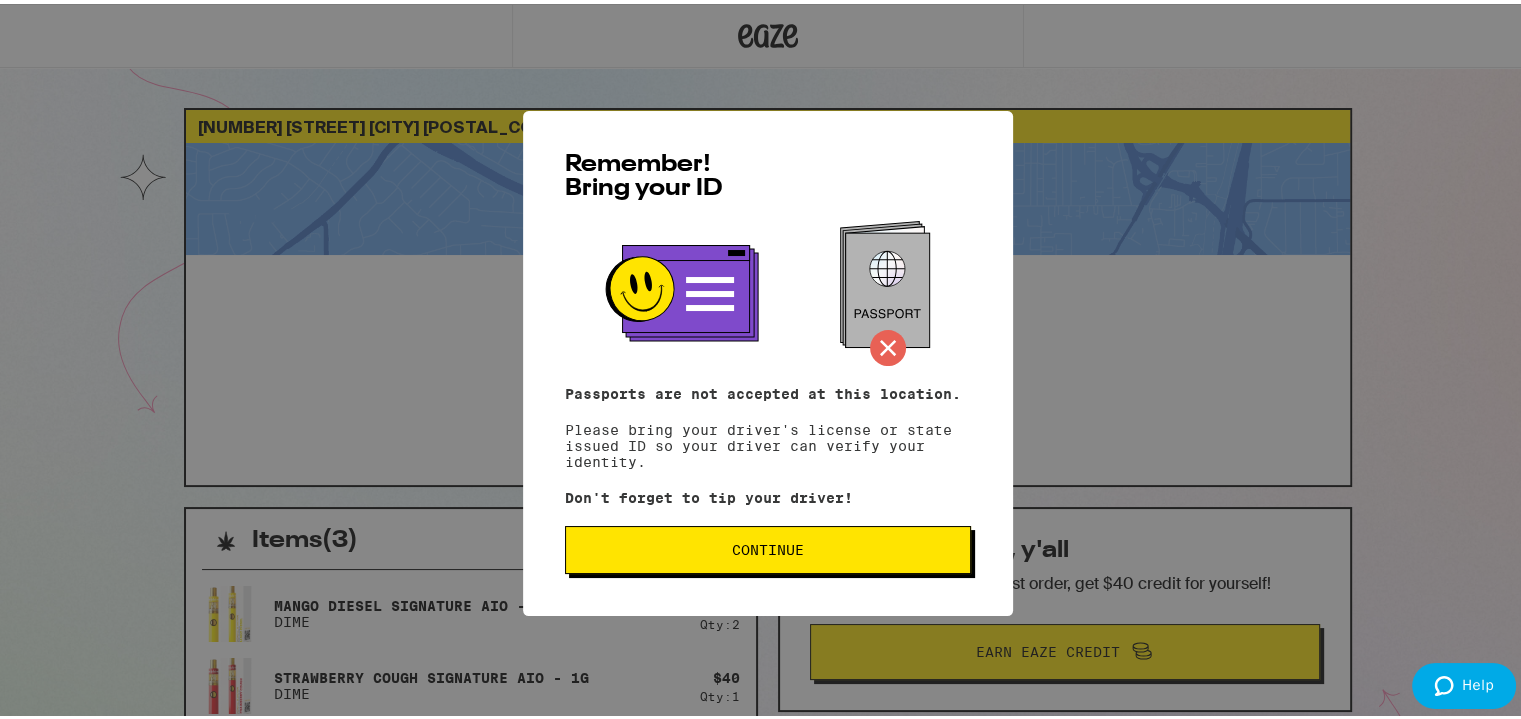 click on "Continue" at bounding box center (768, 546) 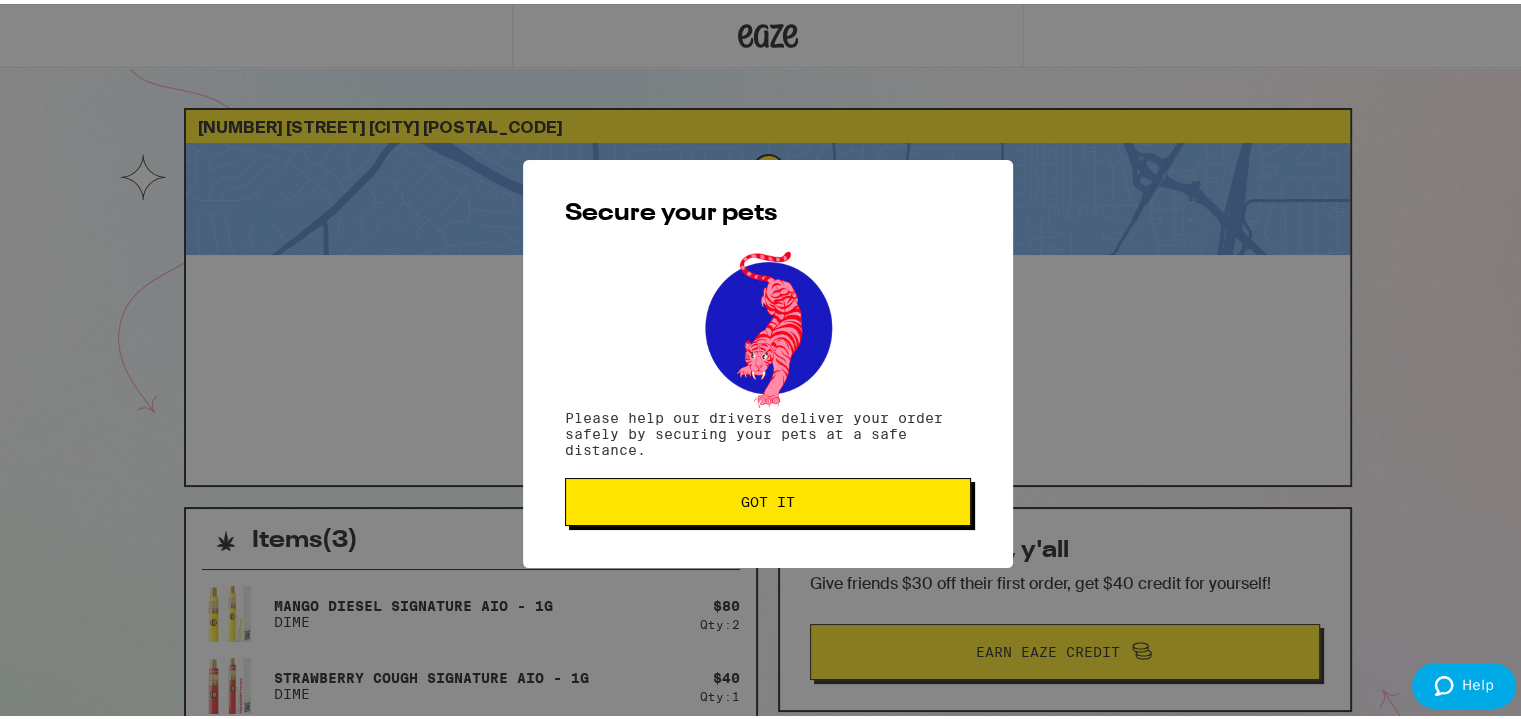 click on "Got it" at bounding box center [768, 498] 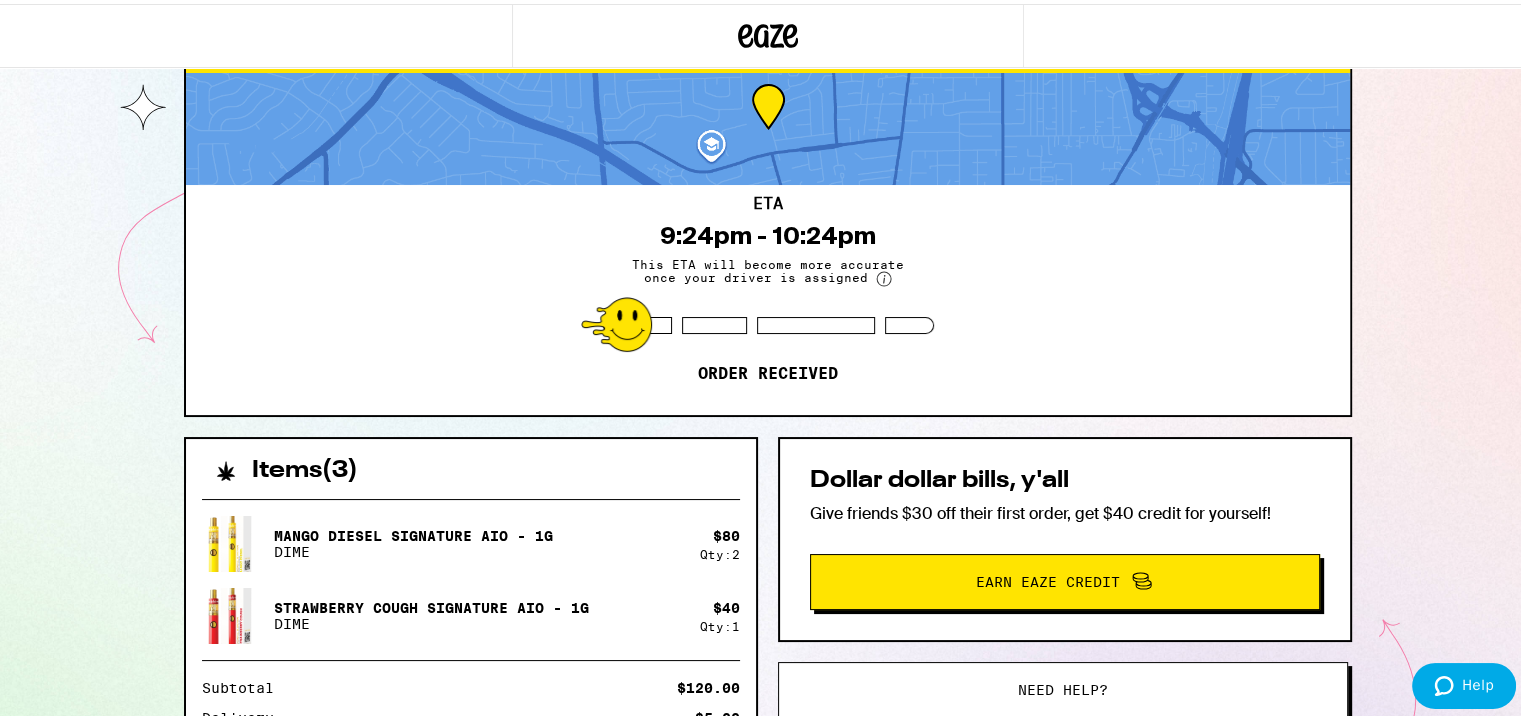 scroll, scrollTop: 0, scrollLeft: 0, axis: both 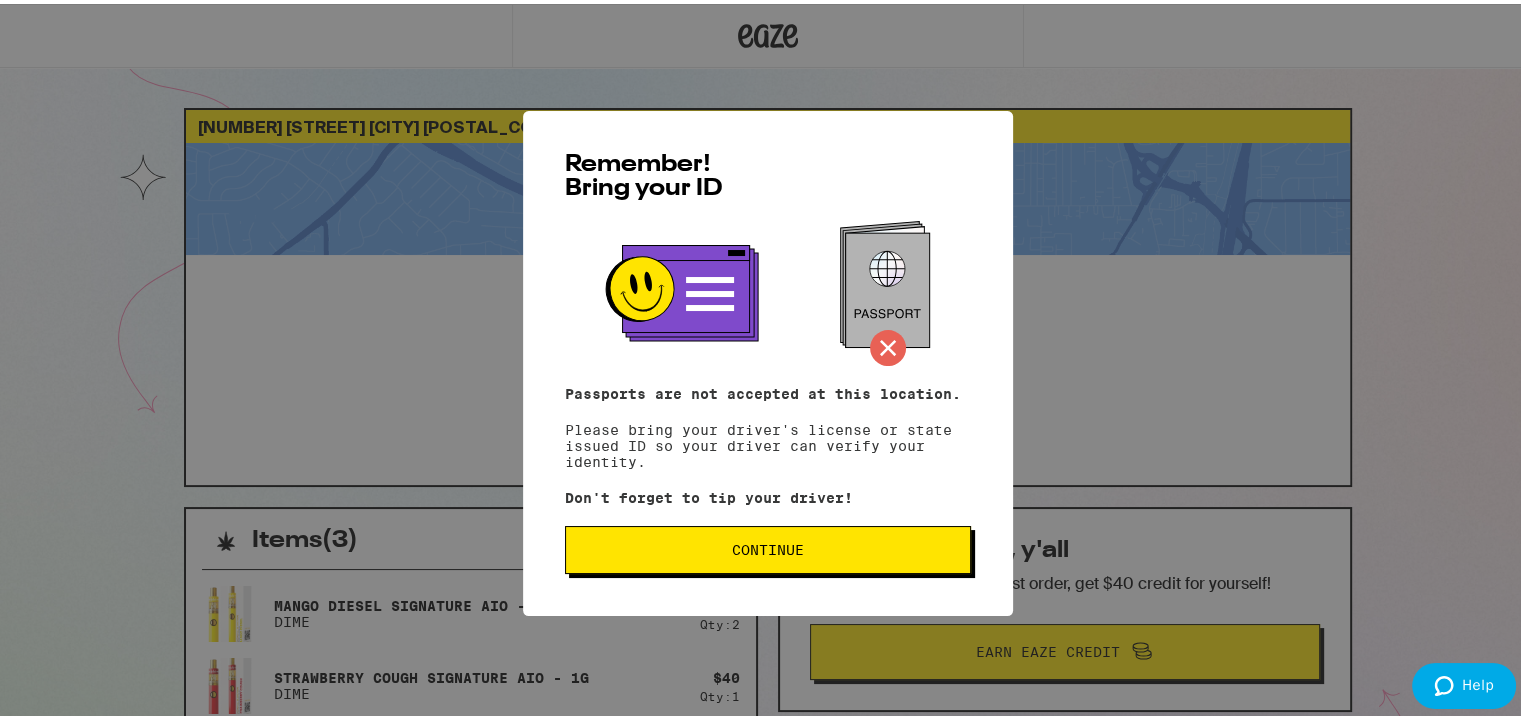 click on "Continue" at bounding box center (768, 546) 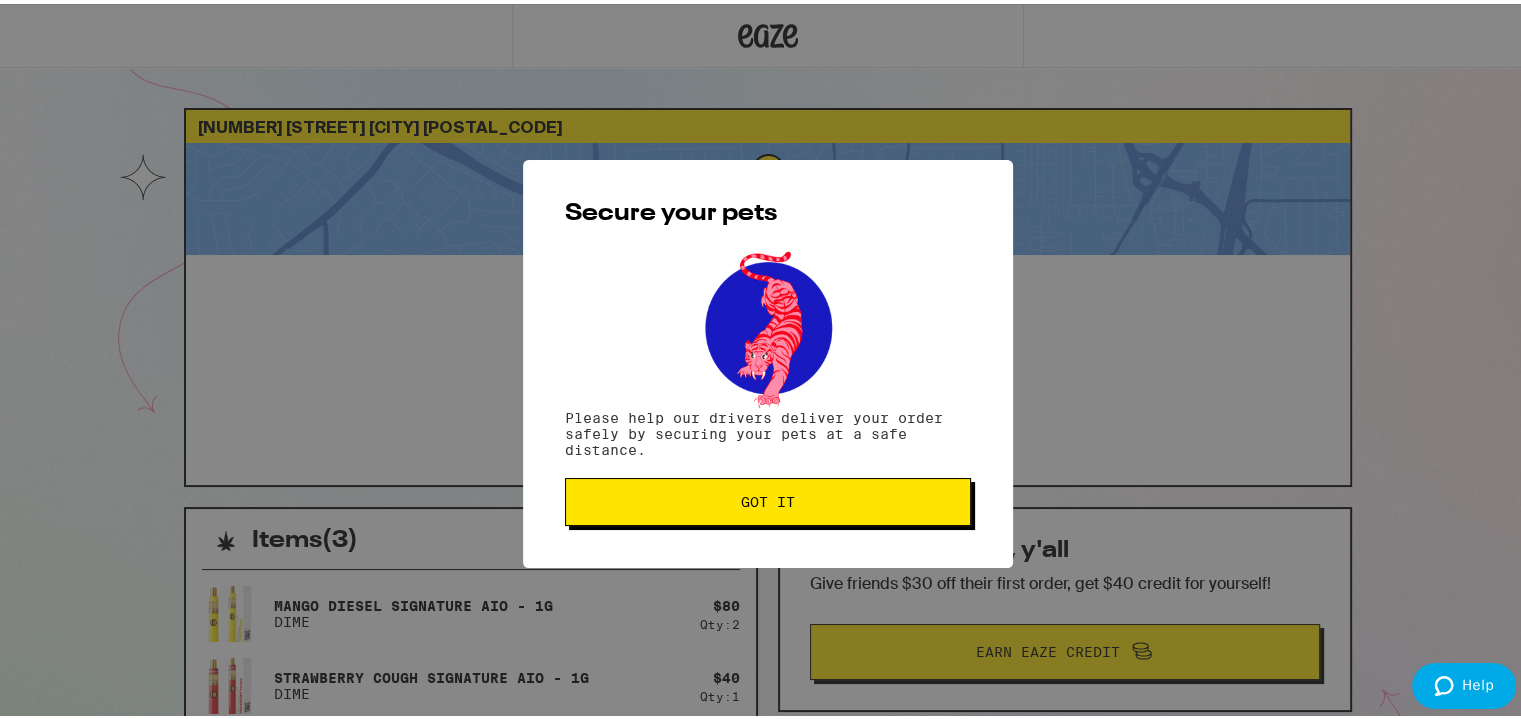 click on "Got it" at bounding box center (768, 498) 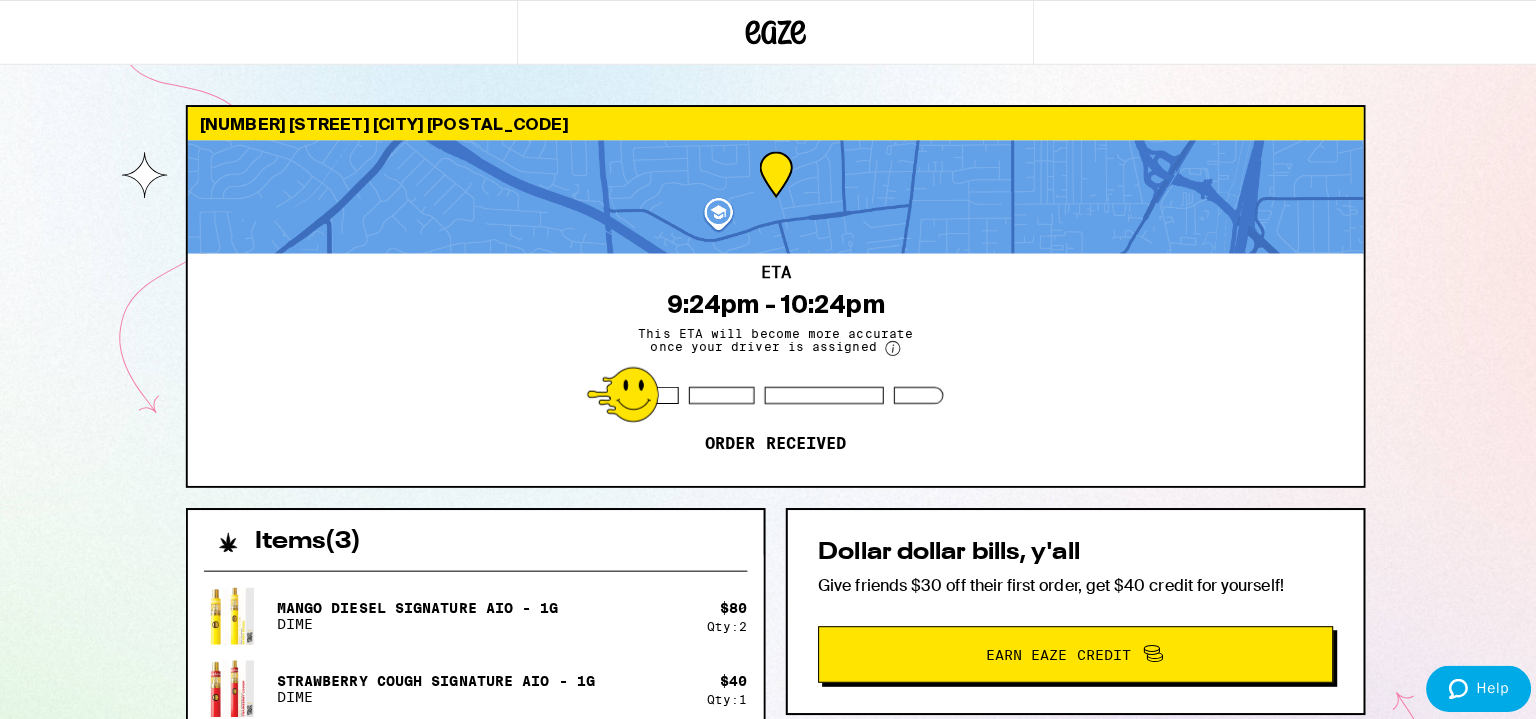 scroll, scrollTop: 0, scrollLeft: 0, axis: both 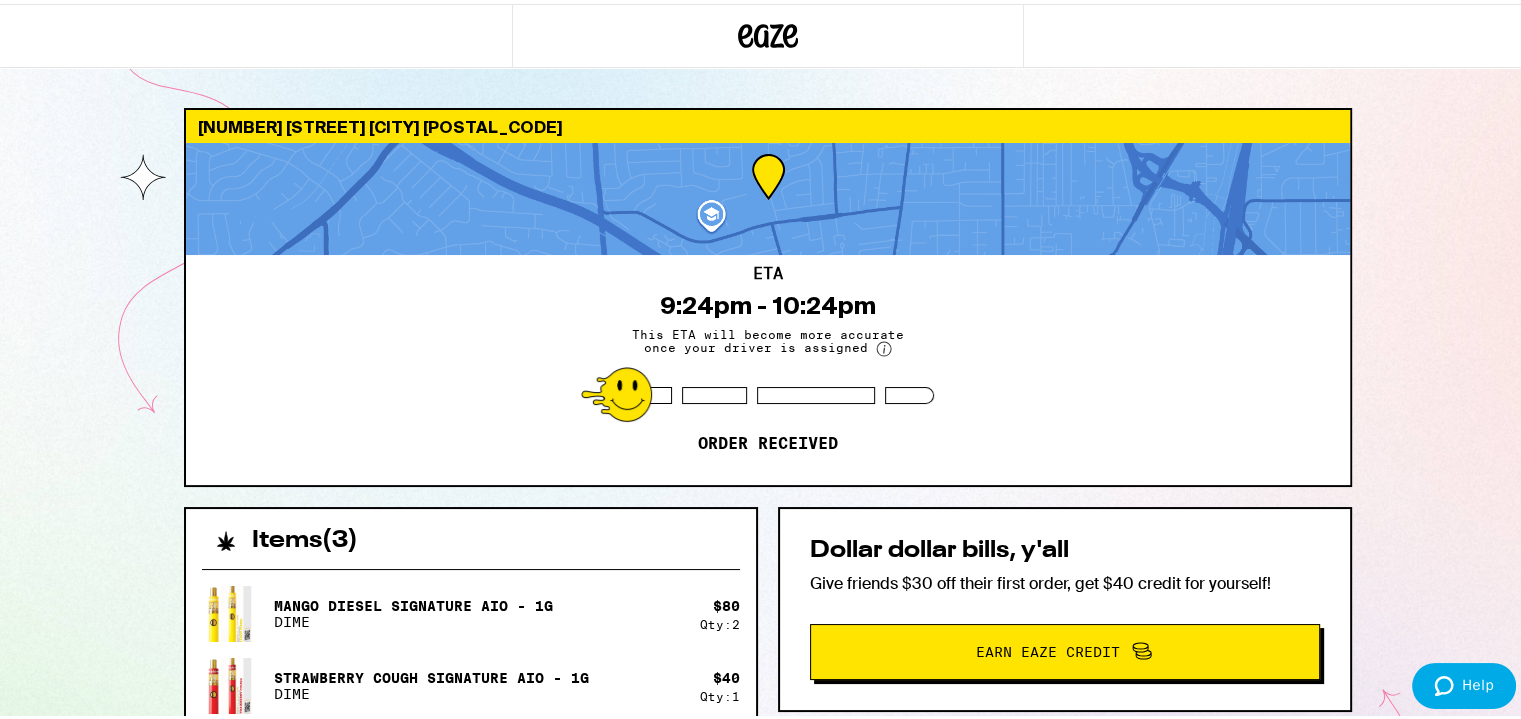 click on "[NUMBER] [STREET] [CITY] [POSTAL_CODE] ETA [TIME] - [TIME] This ETA will become more accurate once your driver is assigned Order received Items ( 3 ) Mango Diesel Signature AIO - 1g DIME $ 80 Qty: 2 Strawberry Cough Signature AIO - 1g DIME $ 40 Qty: 1 Subtotal $120.00 Delivery $5.00 Taxes & Fees More Info $51.00 Credit -$20.00 Driver Tip $12.00 Order Total $163.00 Items ( 3 ) Mango Diesel Signature AIO - 1g DIME $ 80 Qty: 2 Strawberry Cough Signature AIO - 1g DIME $ 40 Qty: 1 Subtotal $120.00 Delivery $5.00 Taxes & Fees More Info $51.00 Credit -$20.00 Driver Tip $12.00 Order Total $163.00 Dollar dollar bills, y'all Give friends $30 off their first order, get $40 credit for yourself! Earn Eaze Credit Need help? View/Print SB 540 Brochure Printed copies of SB-540 brochure are available with your driver" at bounding box center [768, 545] 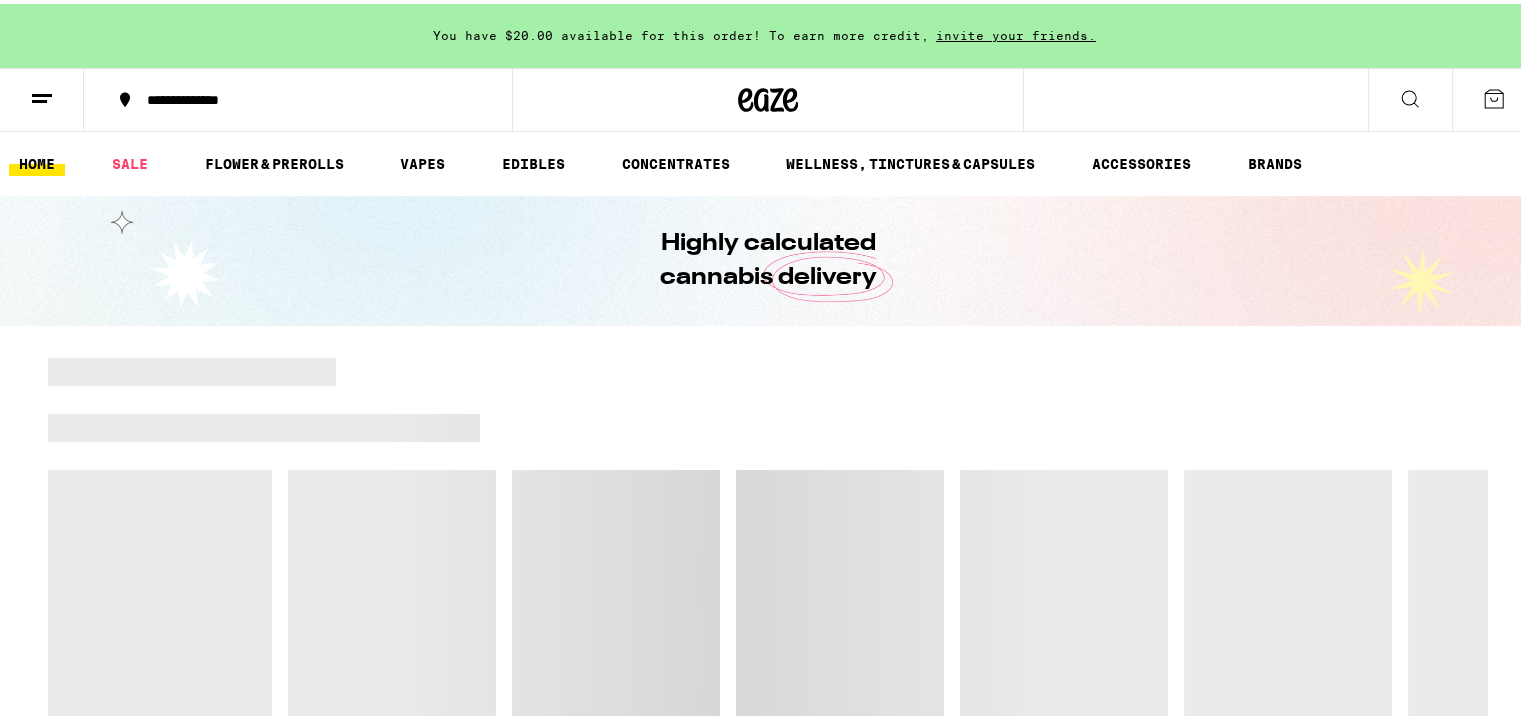 click 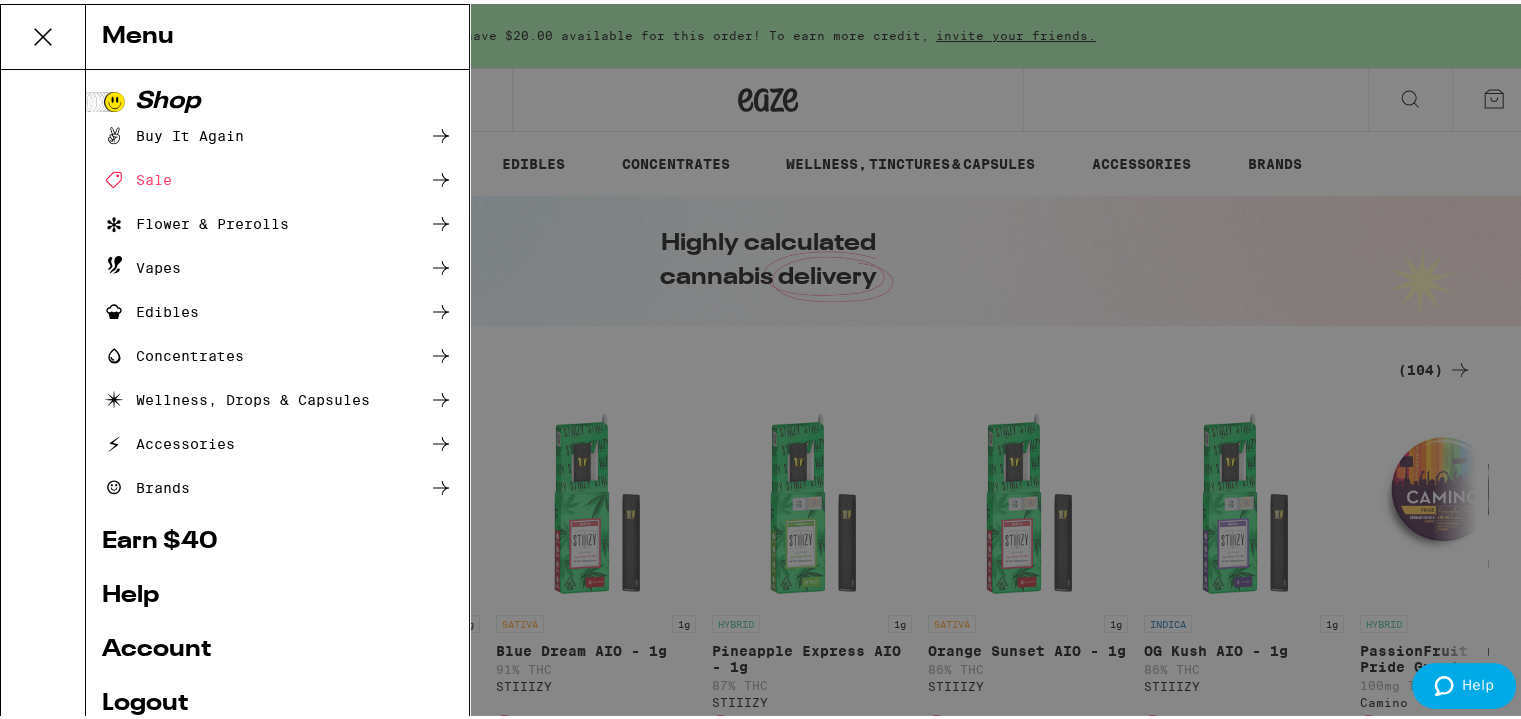 click on "Menu Shop Buy It Again Sale Flower & Prerolls Vapes Edibles Concentrates Wellness, Drops & Capsules Accessories Brands Earn $ 40 Help Account Logout Blog v  19.43.1" at bounding box center [768, 359] 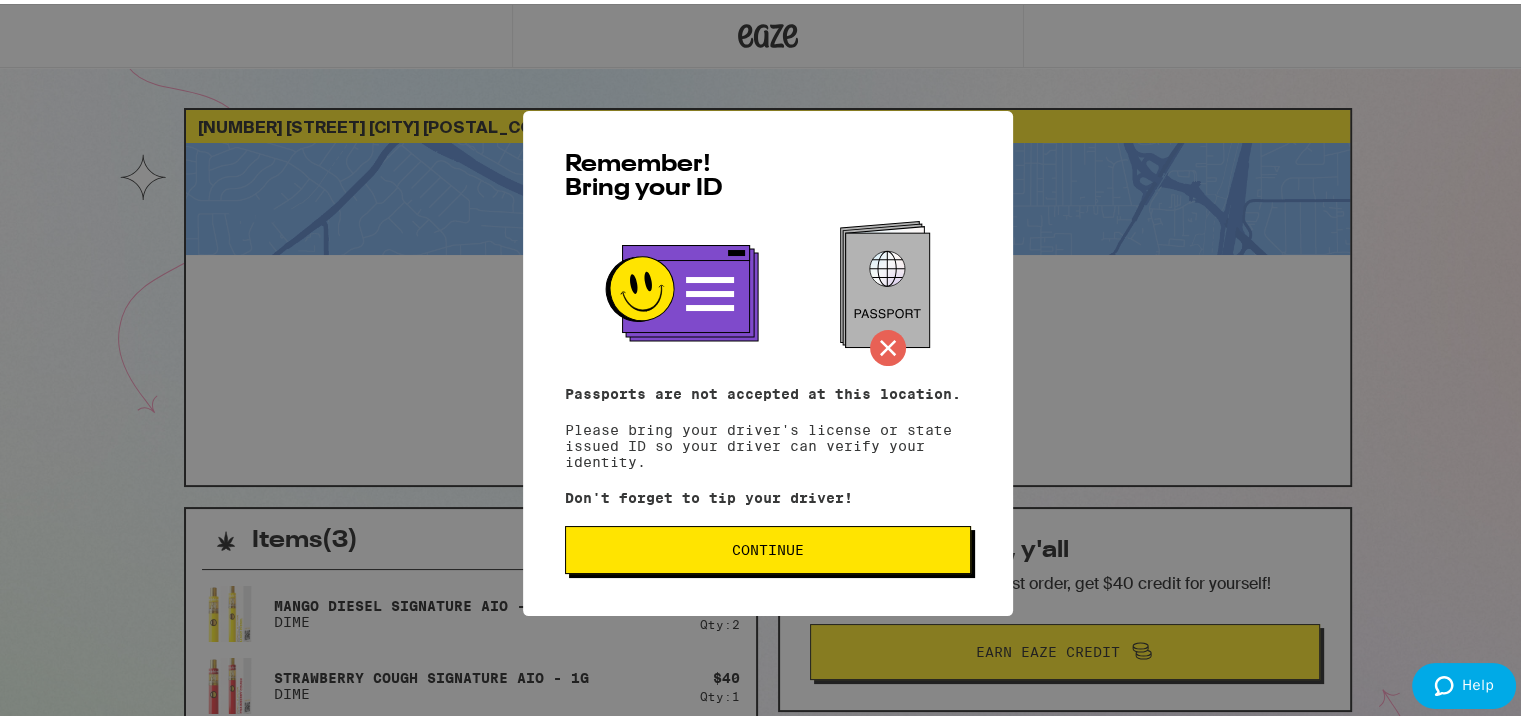 click on "Continue" at bounding box center [768, 546] 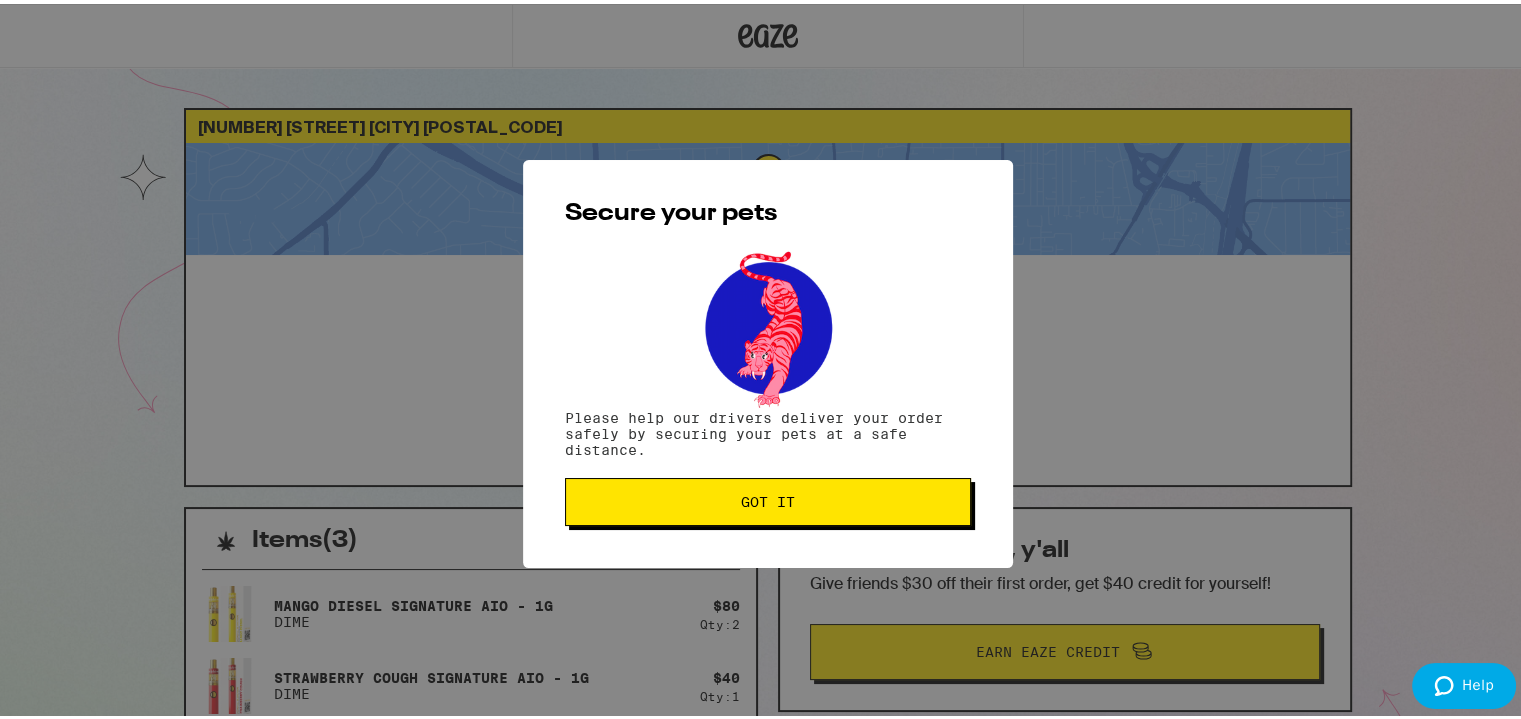 click on "Secure your pets Please help our drivers deliver your order safely by securing your pets at a safe distance. Got it" at bounding box center [768, 359] 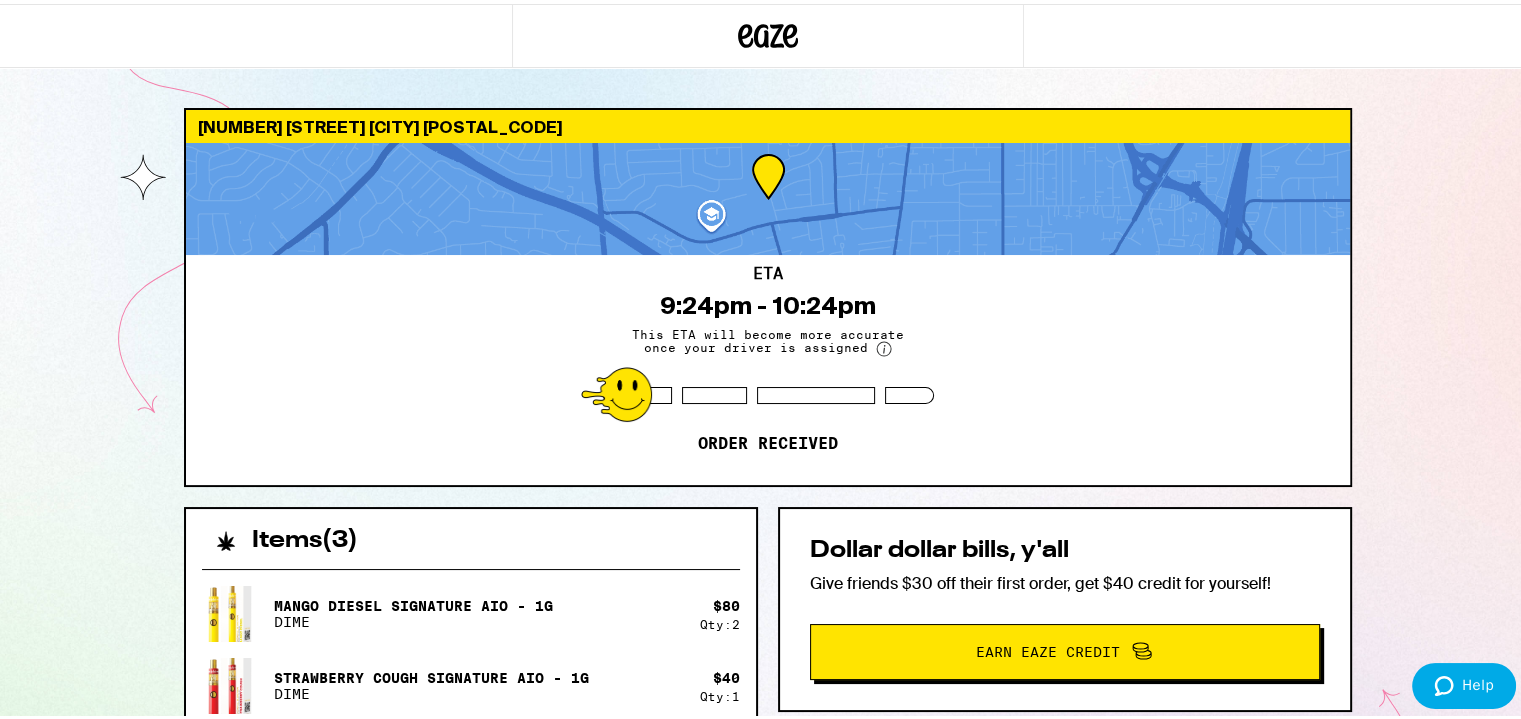 click 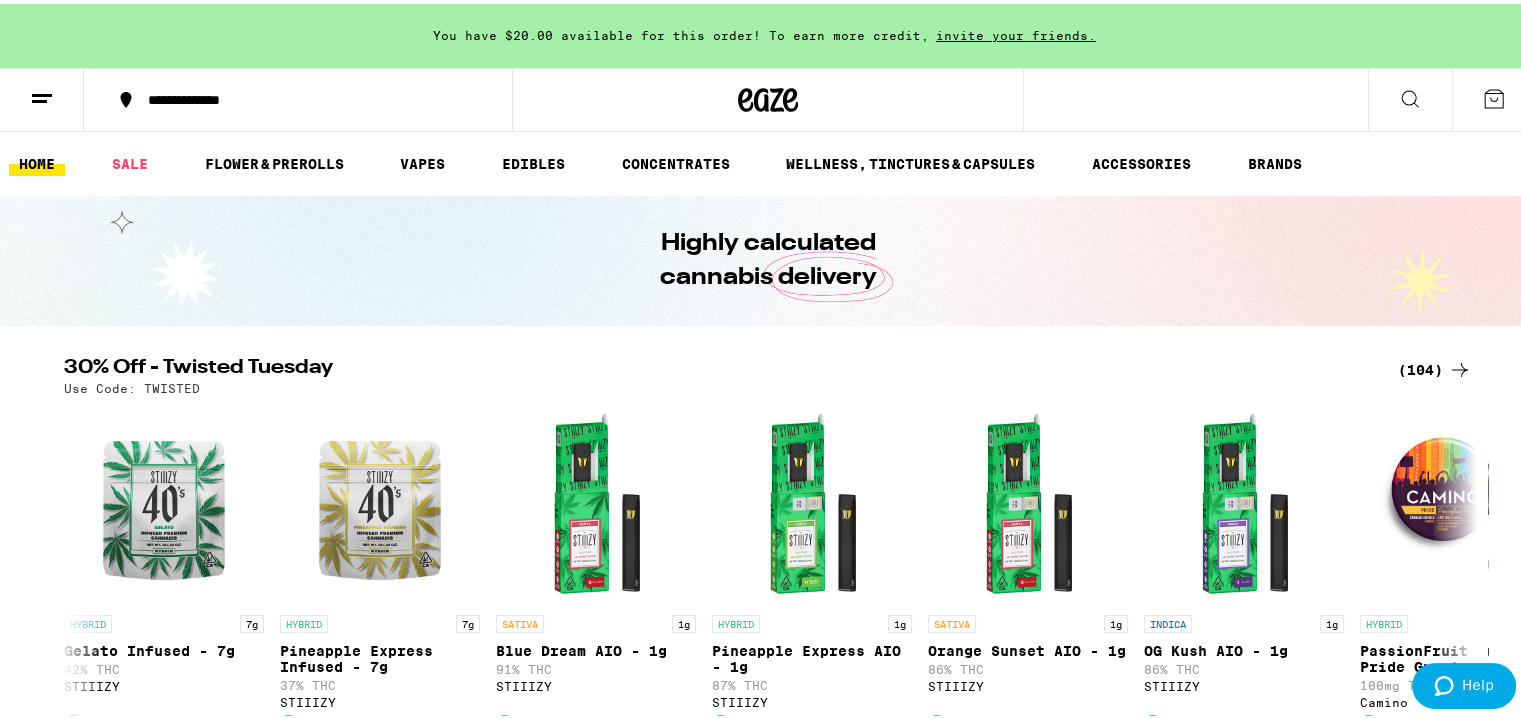 click 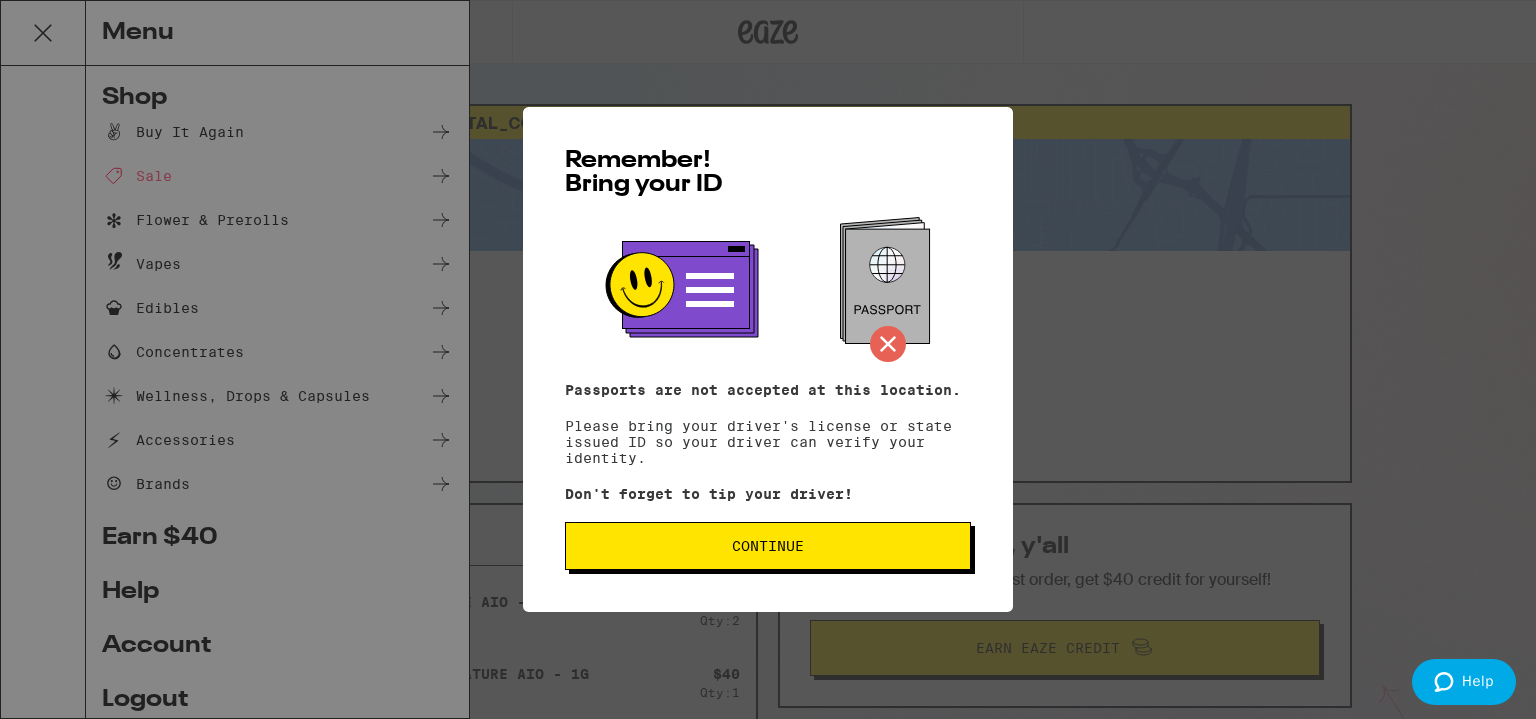 click on "Remember! Bring your ID Passports are not accepted at this location. Please bring your driver's license or state issued ID so your driver can verify your identity. Don't forget to tip your driver! Continue" at bounding box center [768, 359] 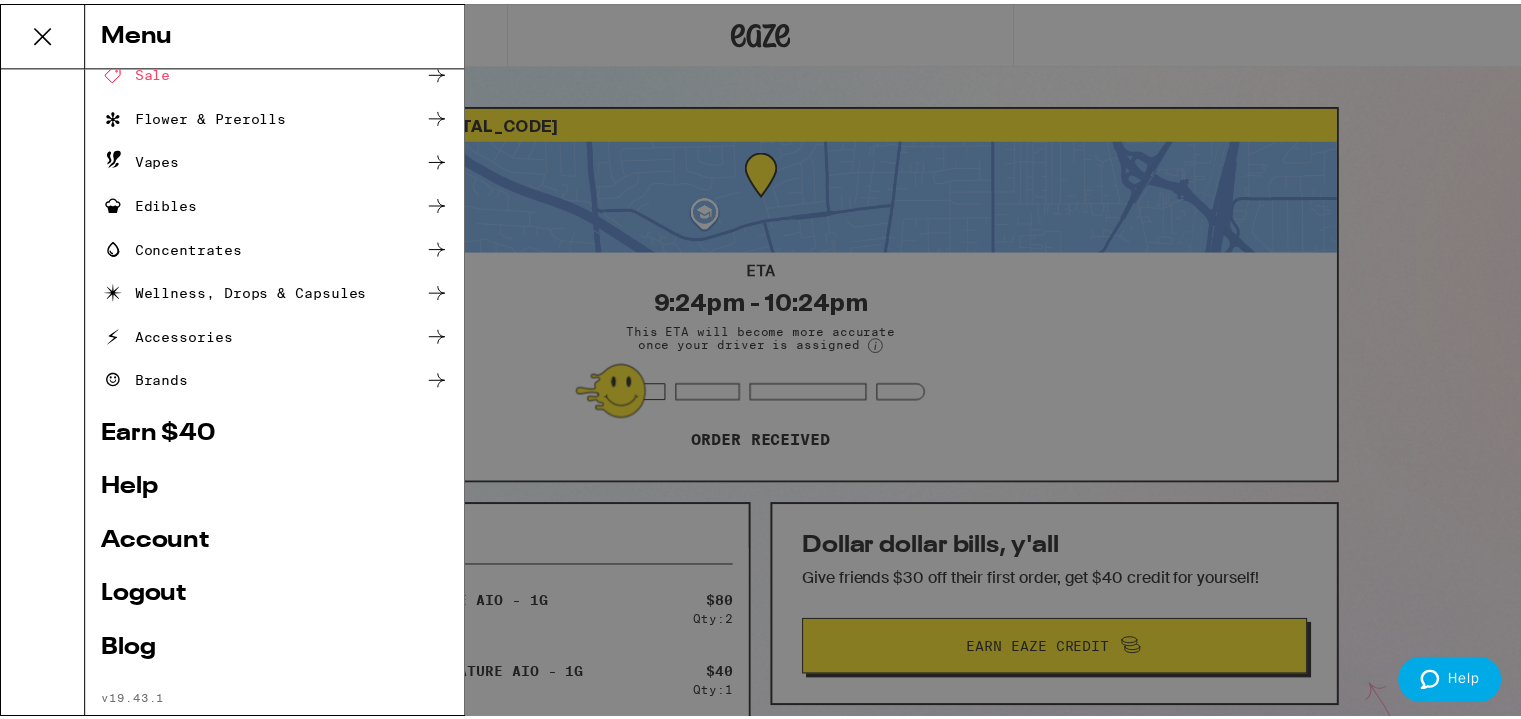 scroll, scrollTop: 144, scrollLeft: 0, axis: vertical 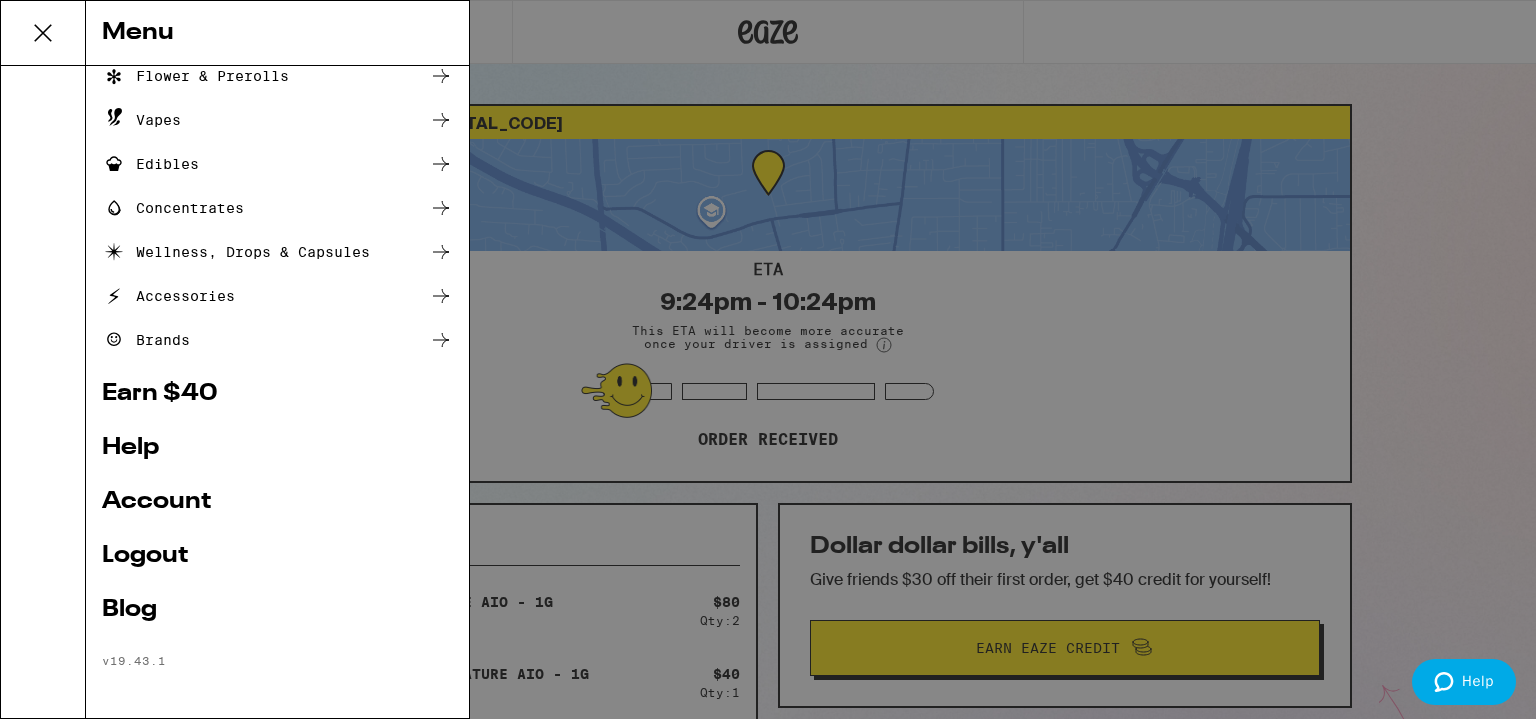 click on "Blog" at bounding box center (277, 610) 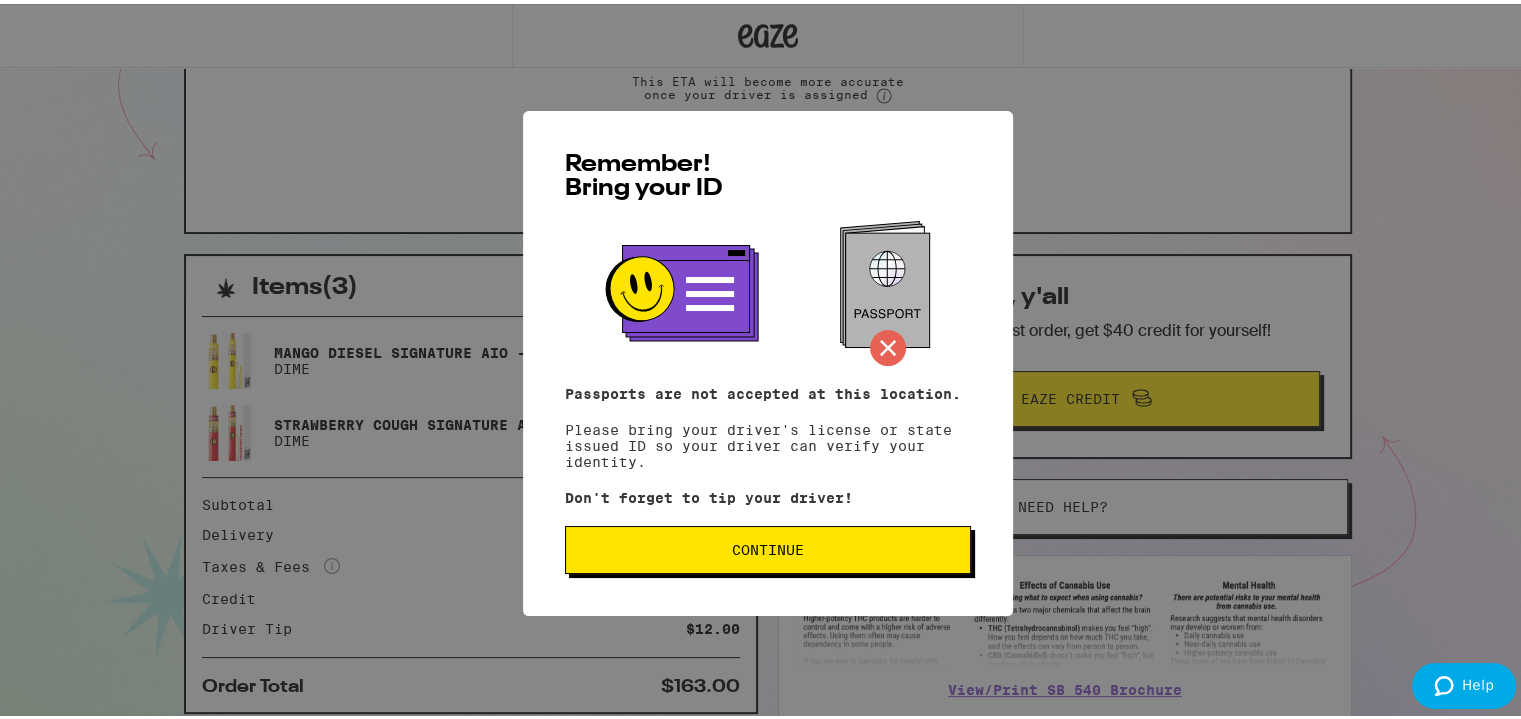 scroll, scrollTop: 256, scrollLeft: 0, axis: vertical 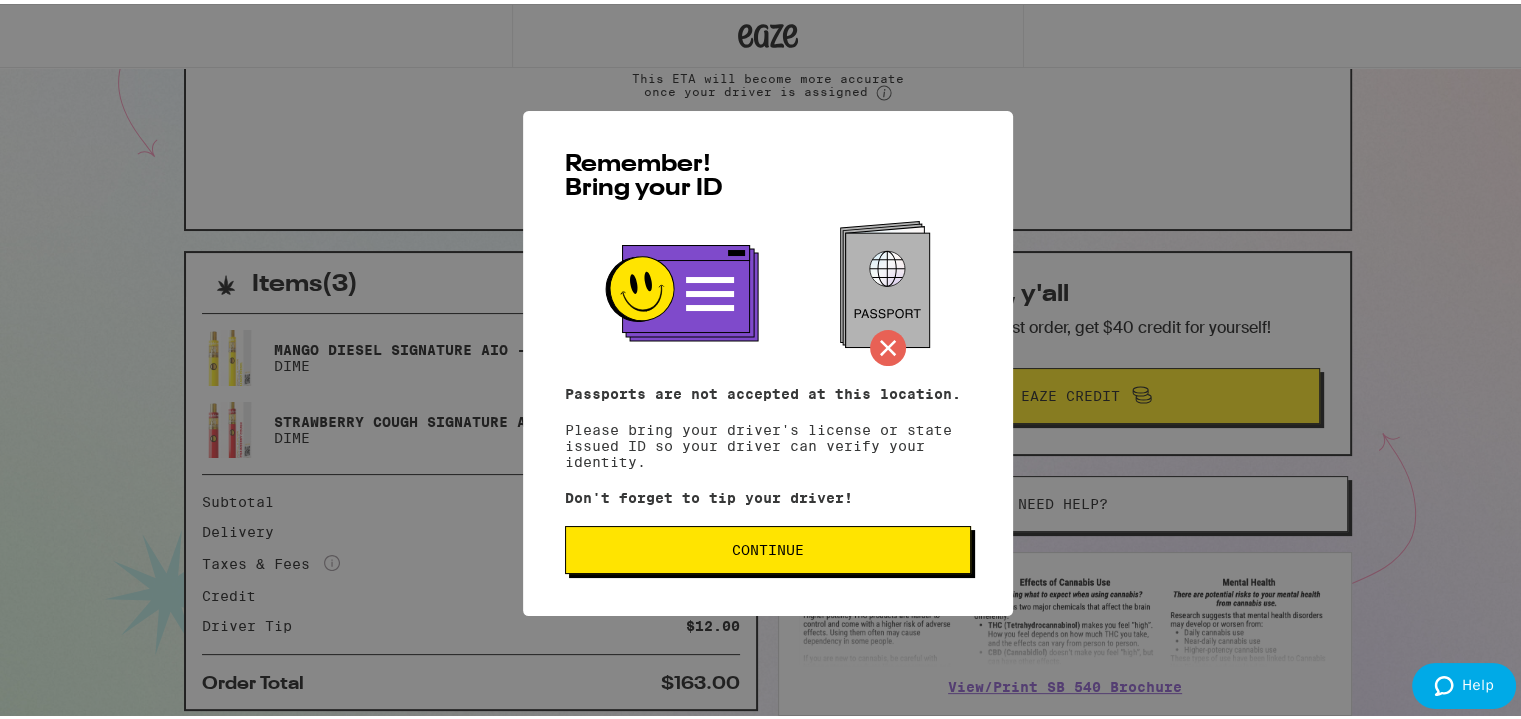 click on "Continue" at bounding box center (768, 546) 